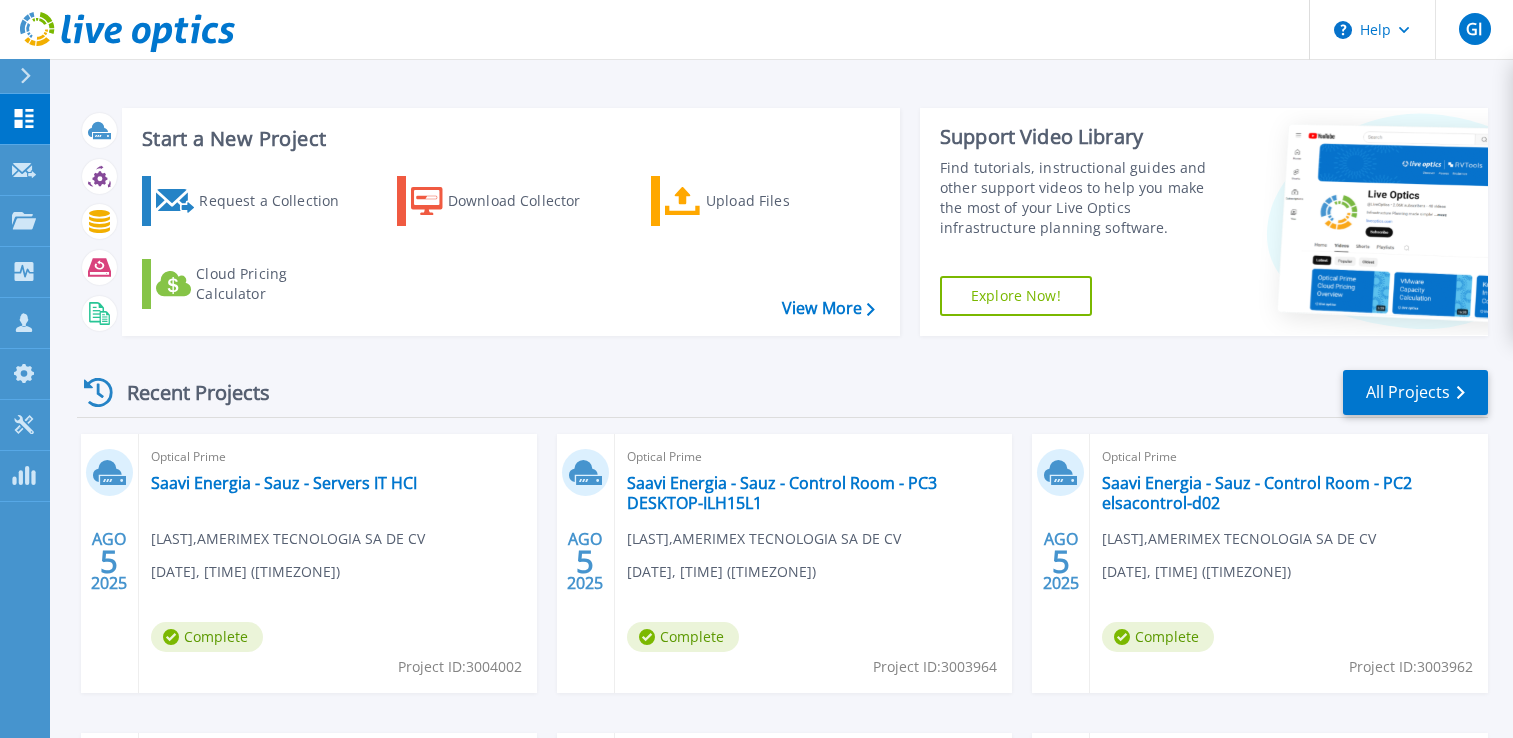 scroll, scrollTop: 58, scrollLeft: 0, axis: vertical 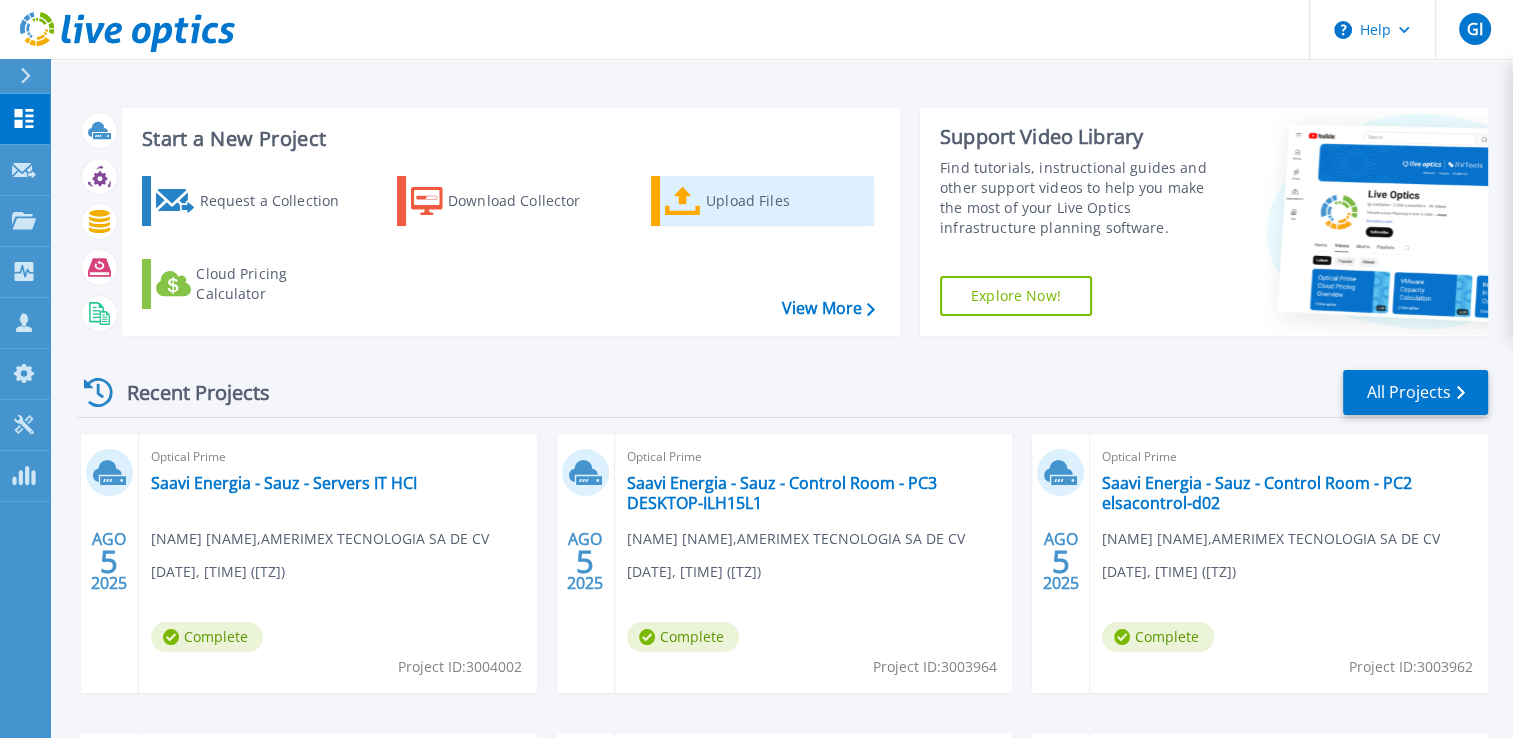 click on "Upload Files" at bounding box center (786, 201) 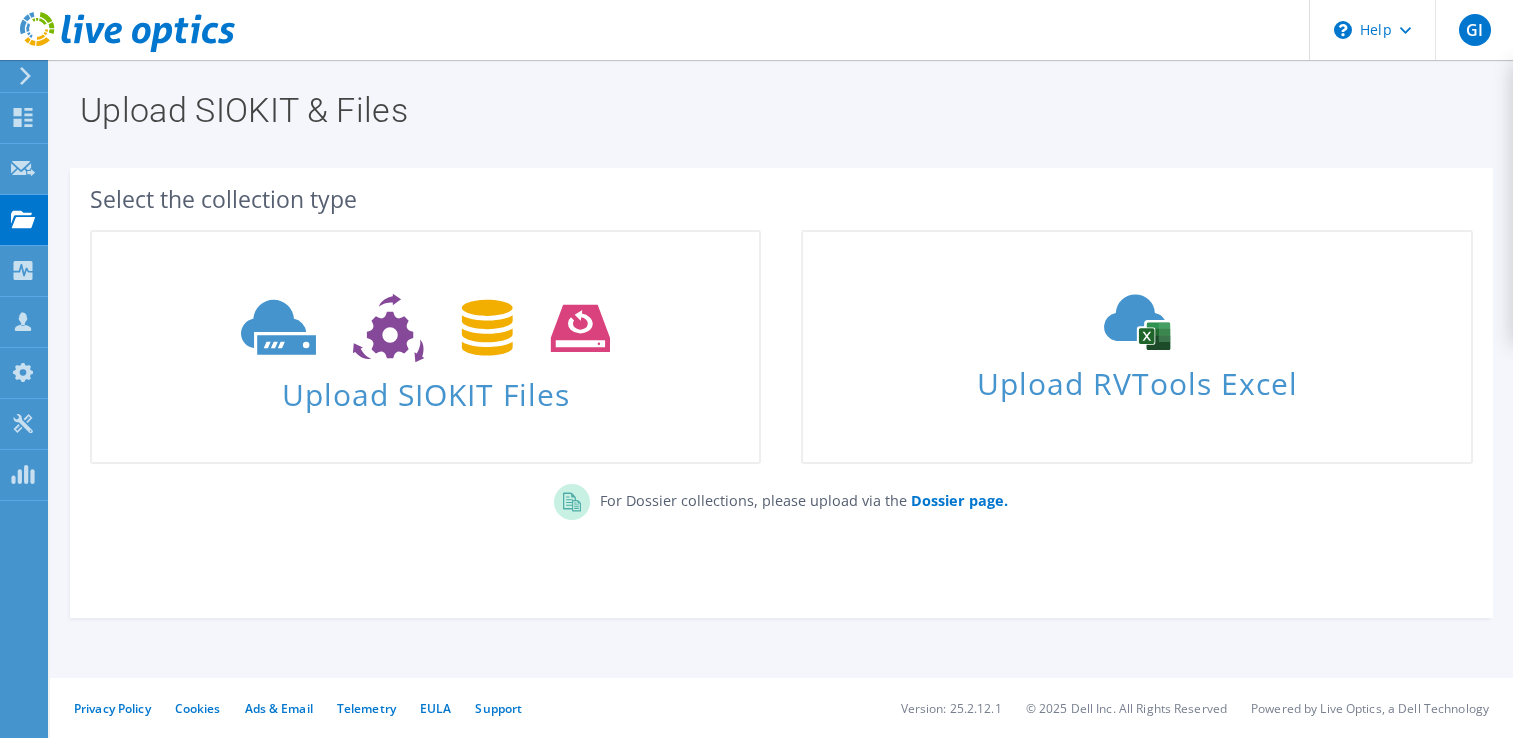 scroll, scrollTop: 0, scrollLeft: 0, axis: both 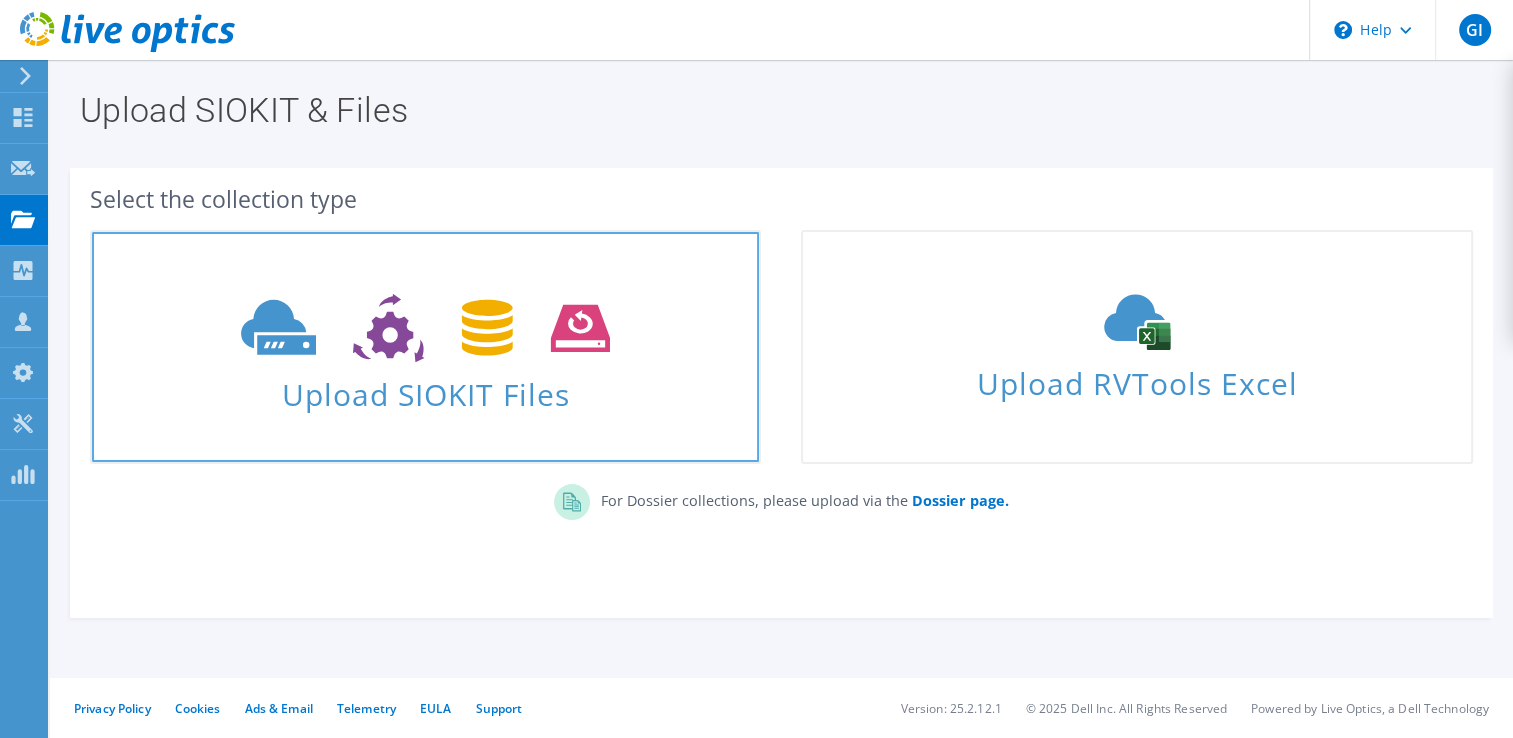 click on "Upload SIOKIT Files" at bounding box center [425, 347] 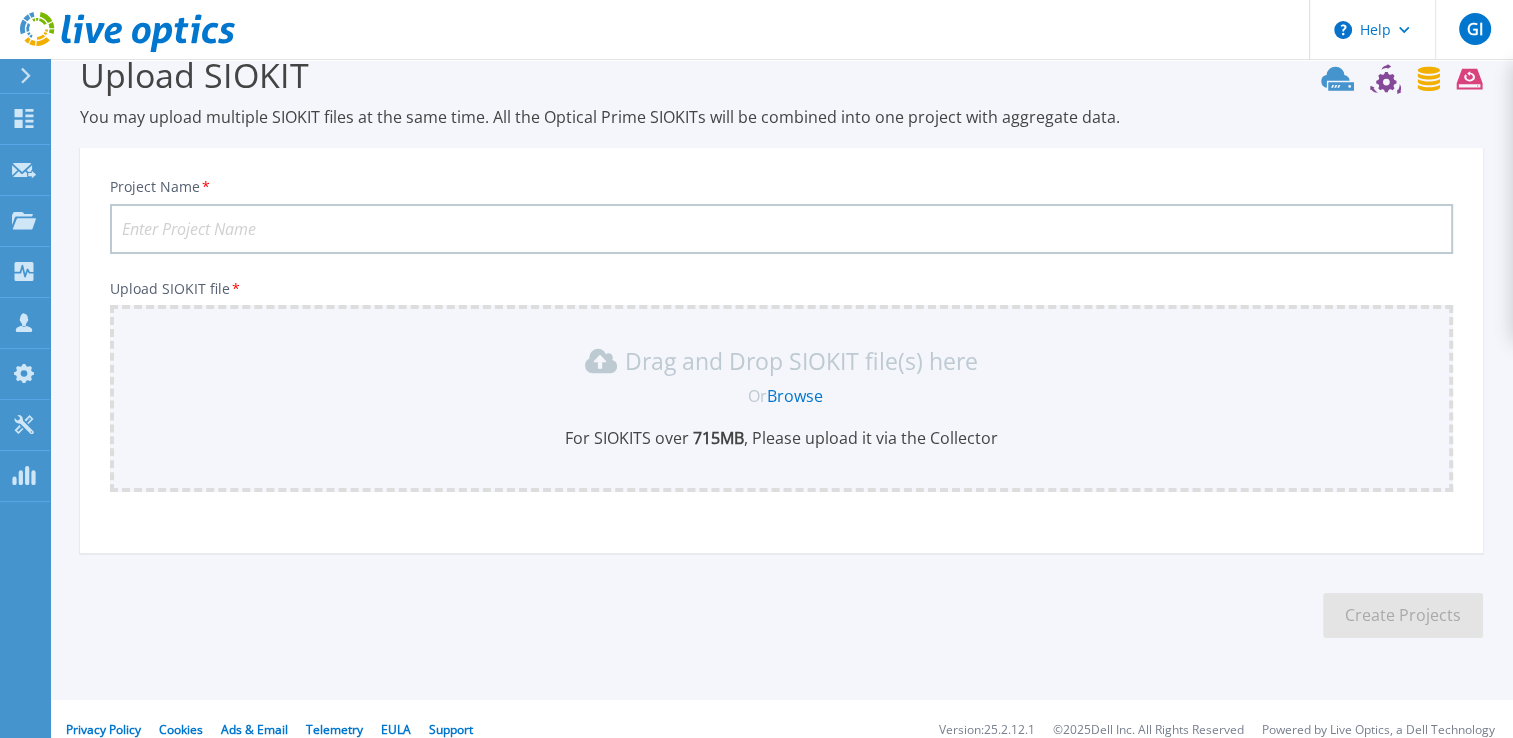 scroll, scrollTop: 56, scrollLeft: 0, axis: vertical 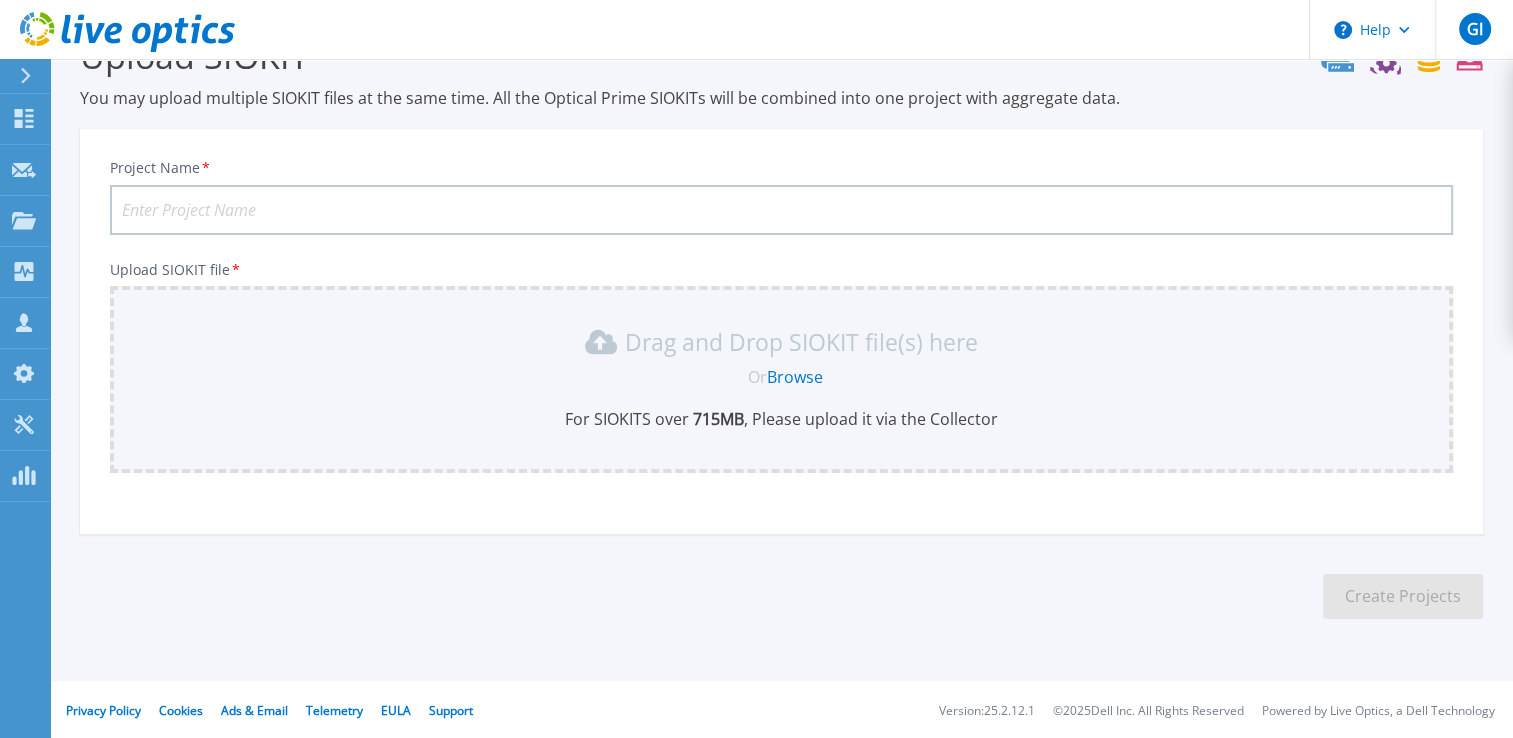 click on "Project Name *" at bounding box center [781, 210] 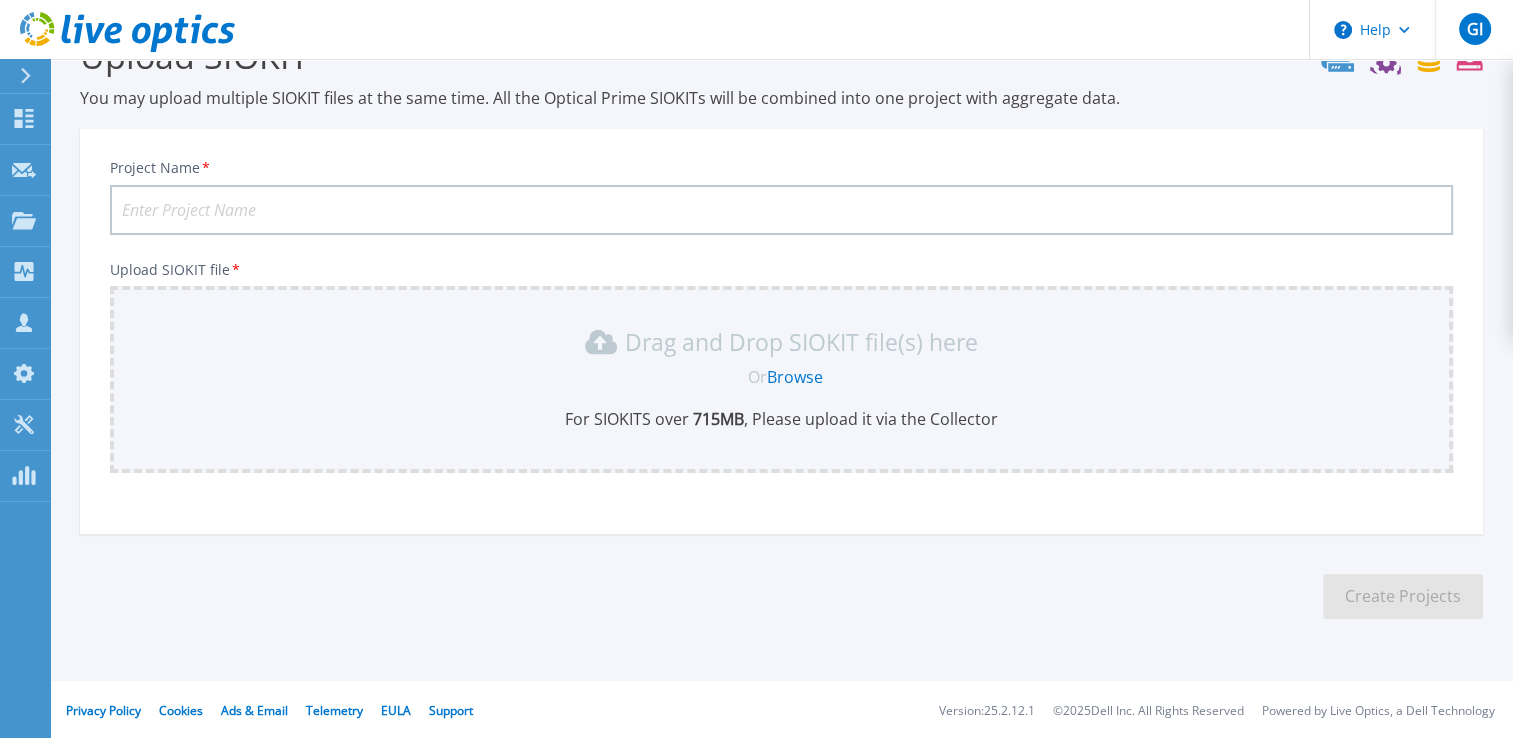 paste on "Saavi Energia - Sauz - VMs OT SCA" 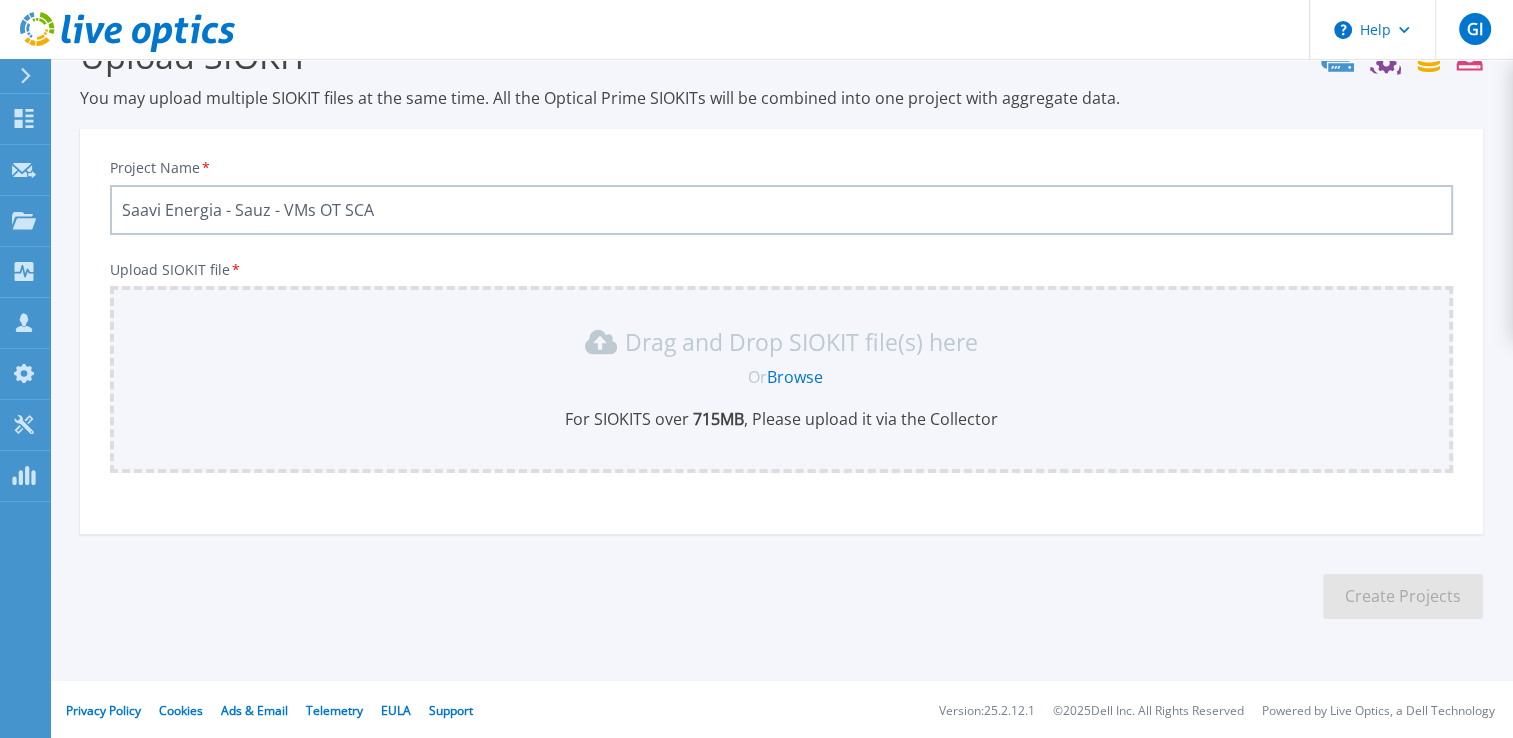 type on "Saavi Energia - Sauz - VMs OT SCA" 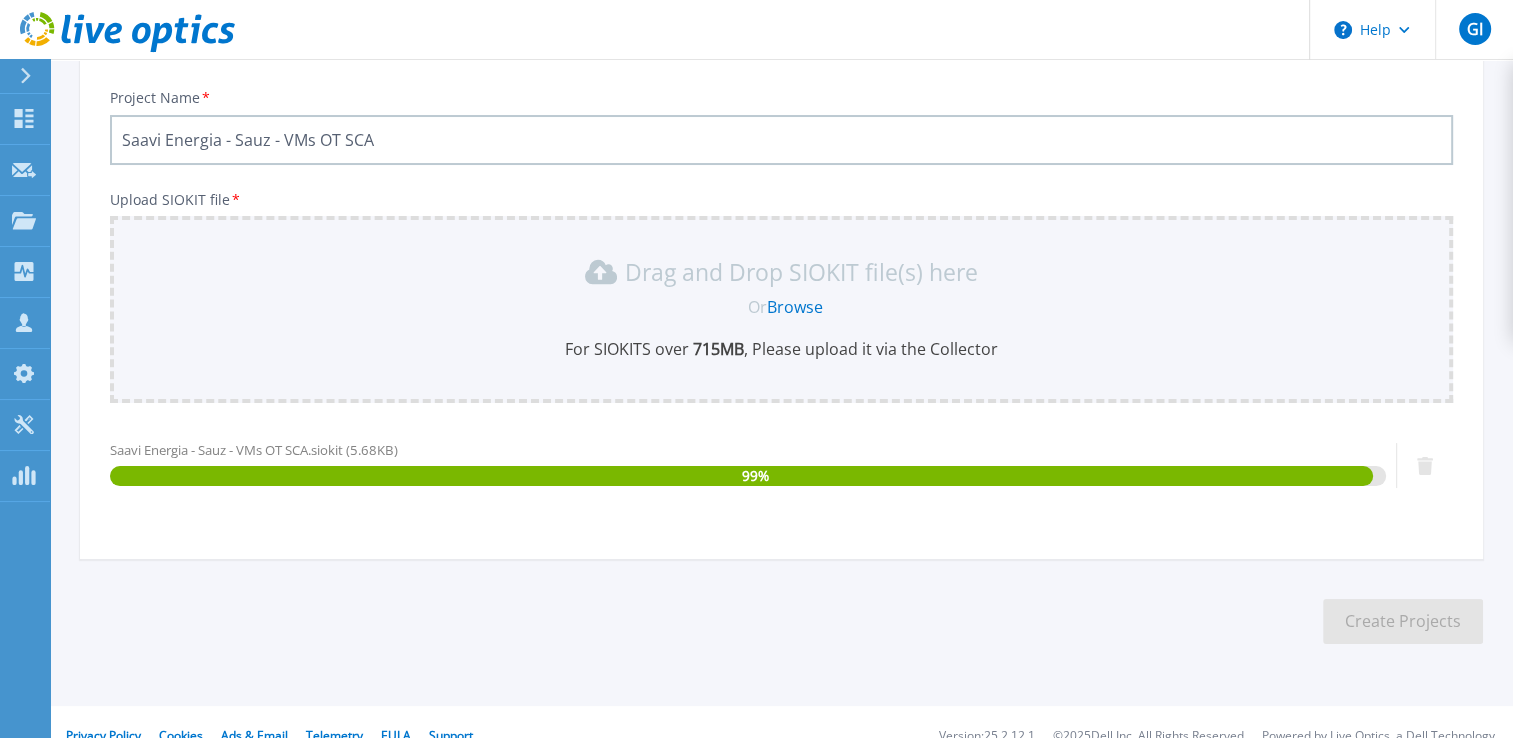 scroll, scrollTop: 152, scrollLeft: 0, axis: vertical 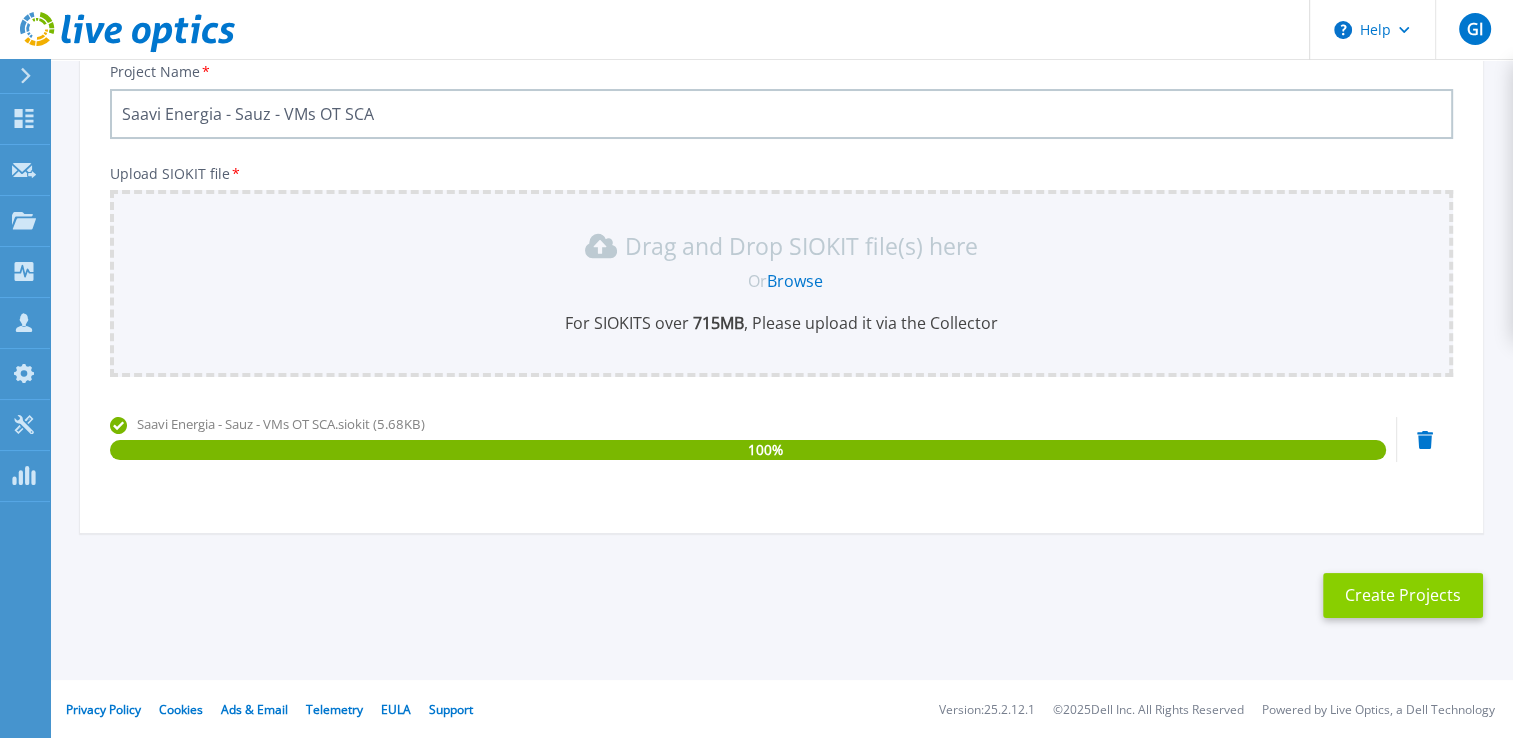 click on "Create Projects" at bounding box center [1403, 595] 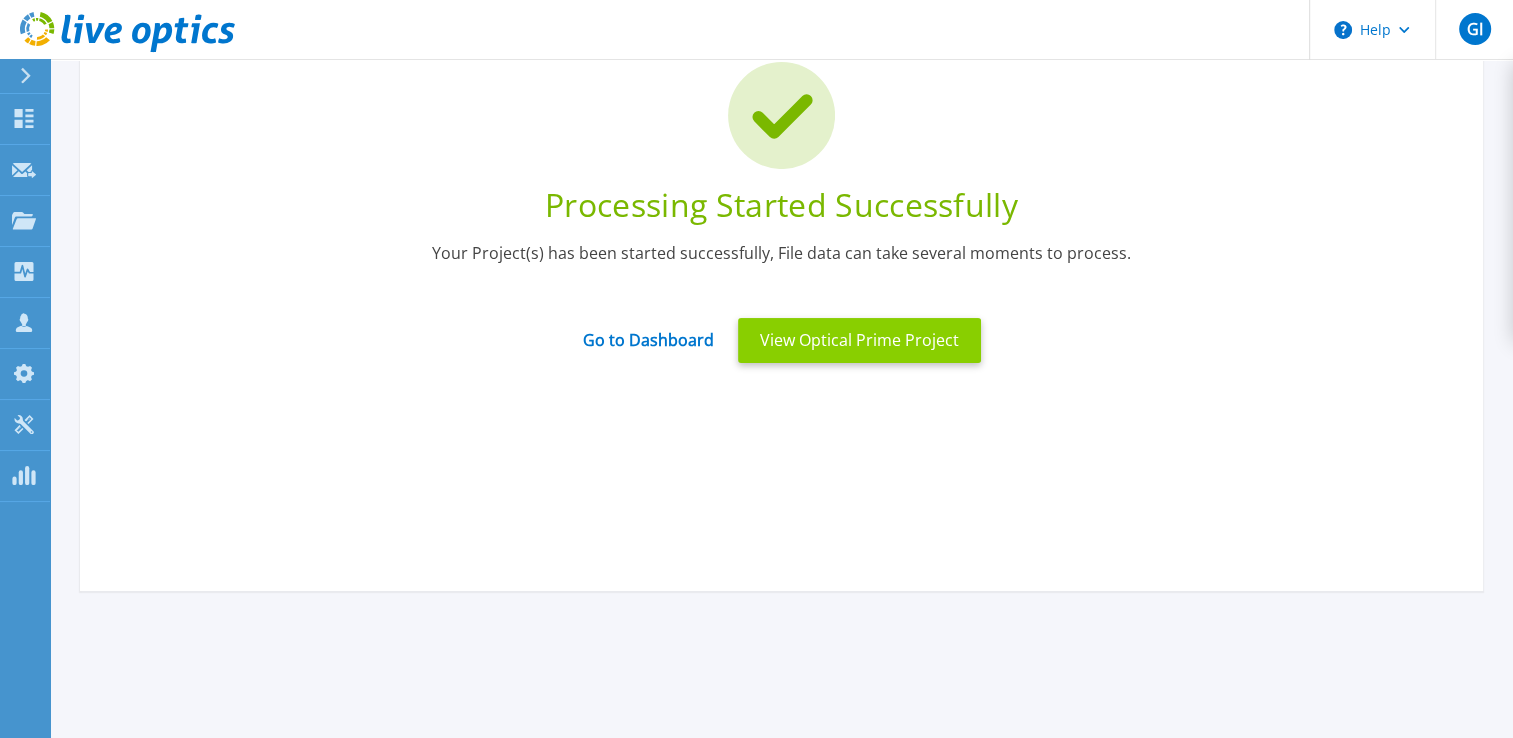 click on "View Optical Prime Project" at bounding box center [859, 340] 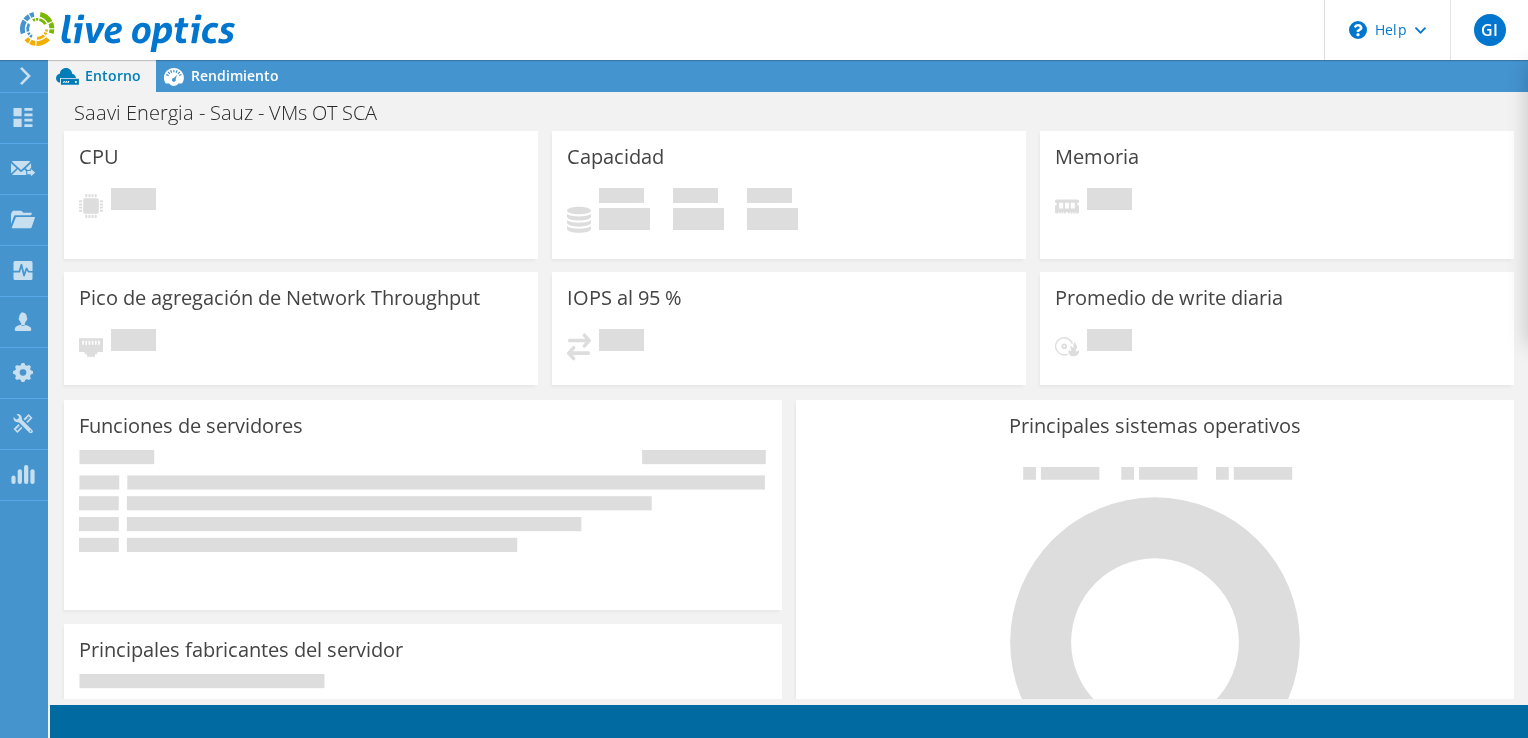 scroll, scrollTop: 0, scrollLeft: 0, axis: both 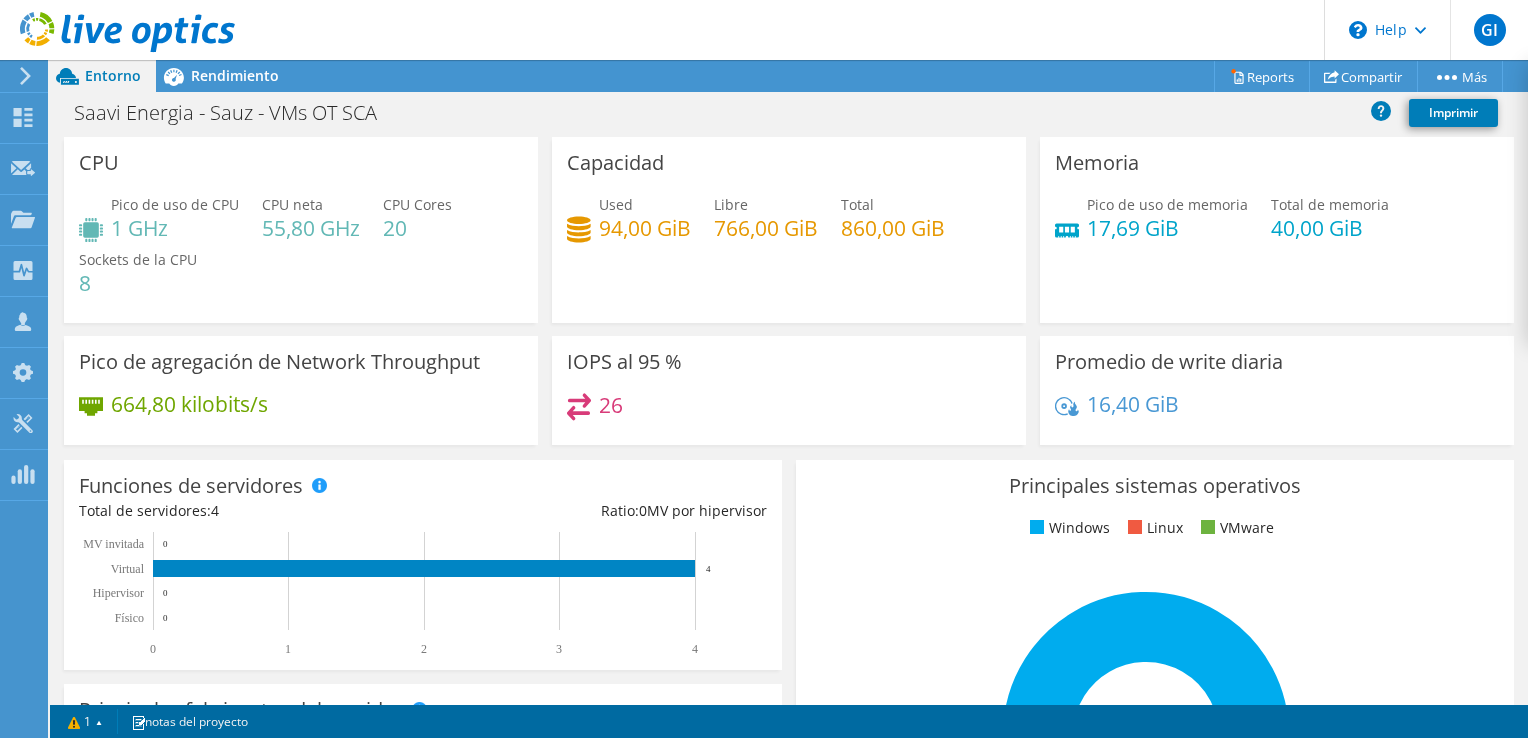 click 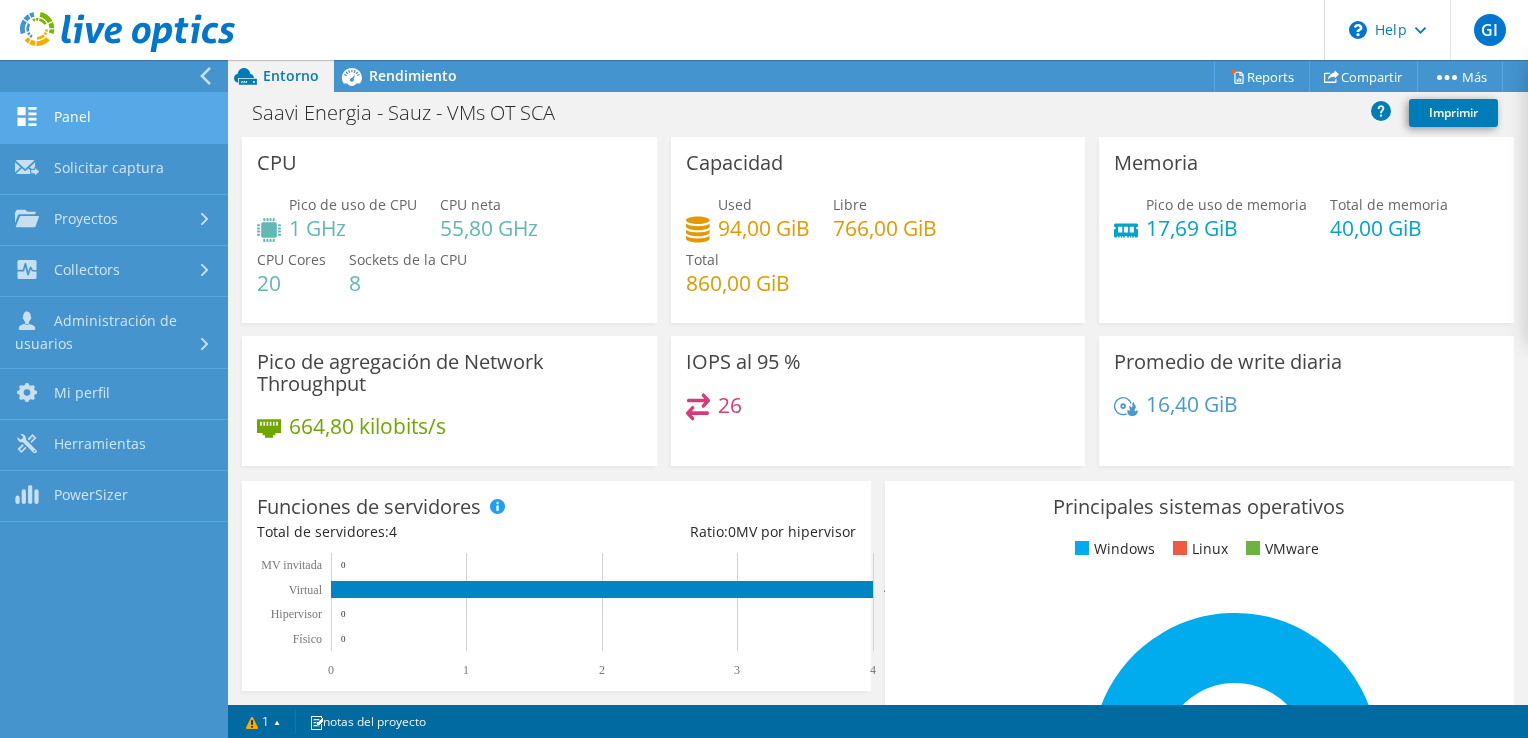 click on "Panel" at bounding box center (114, 118) 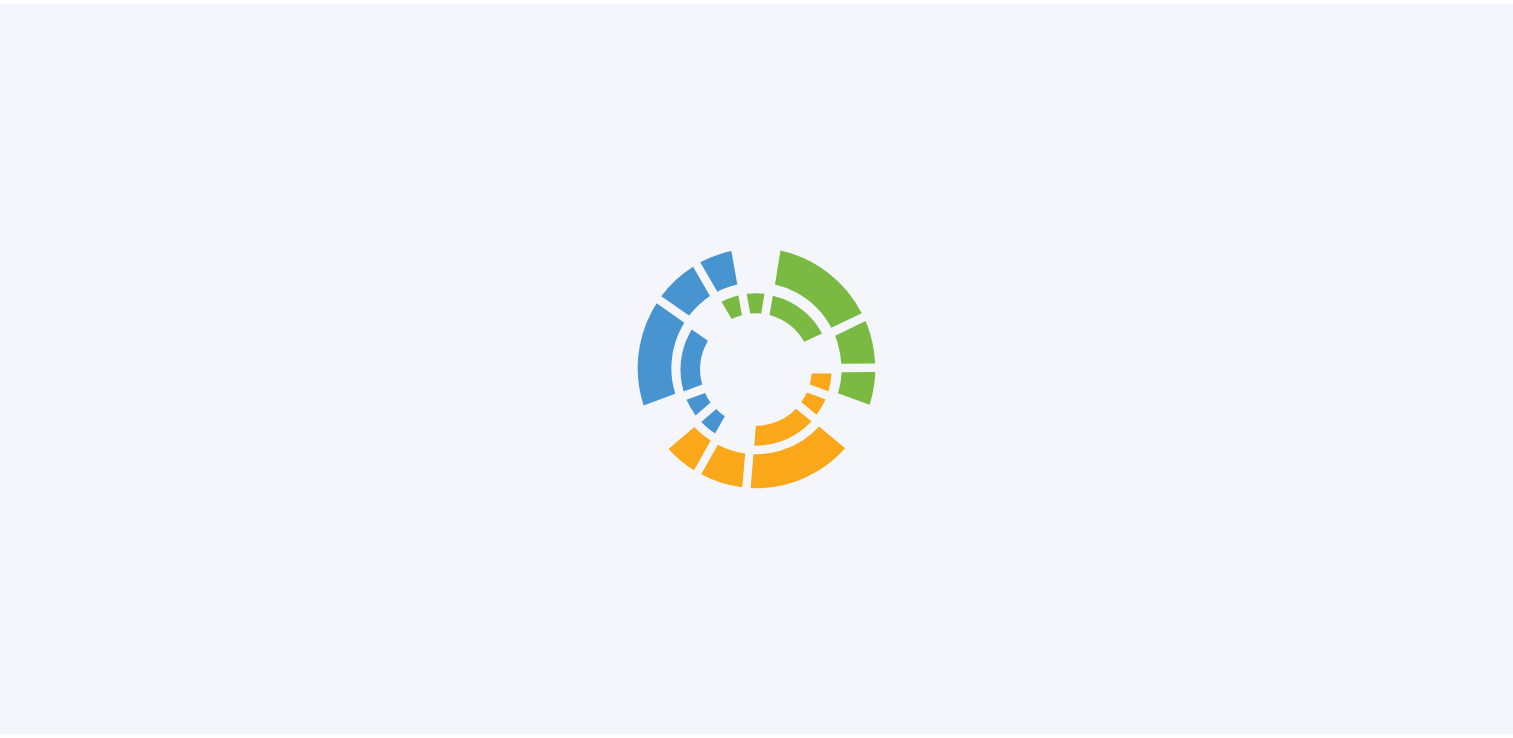 scroll, scrollTop: 0, scrollLeft: 0, axis: both 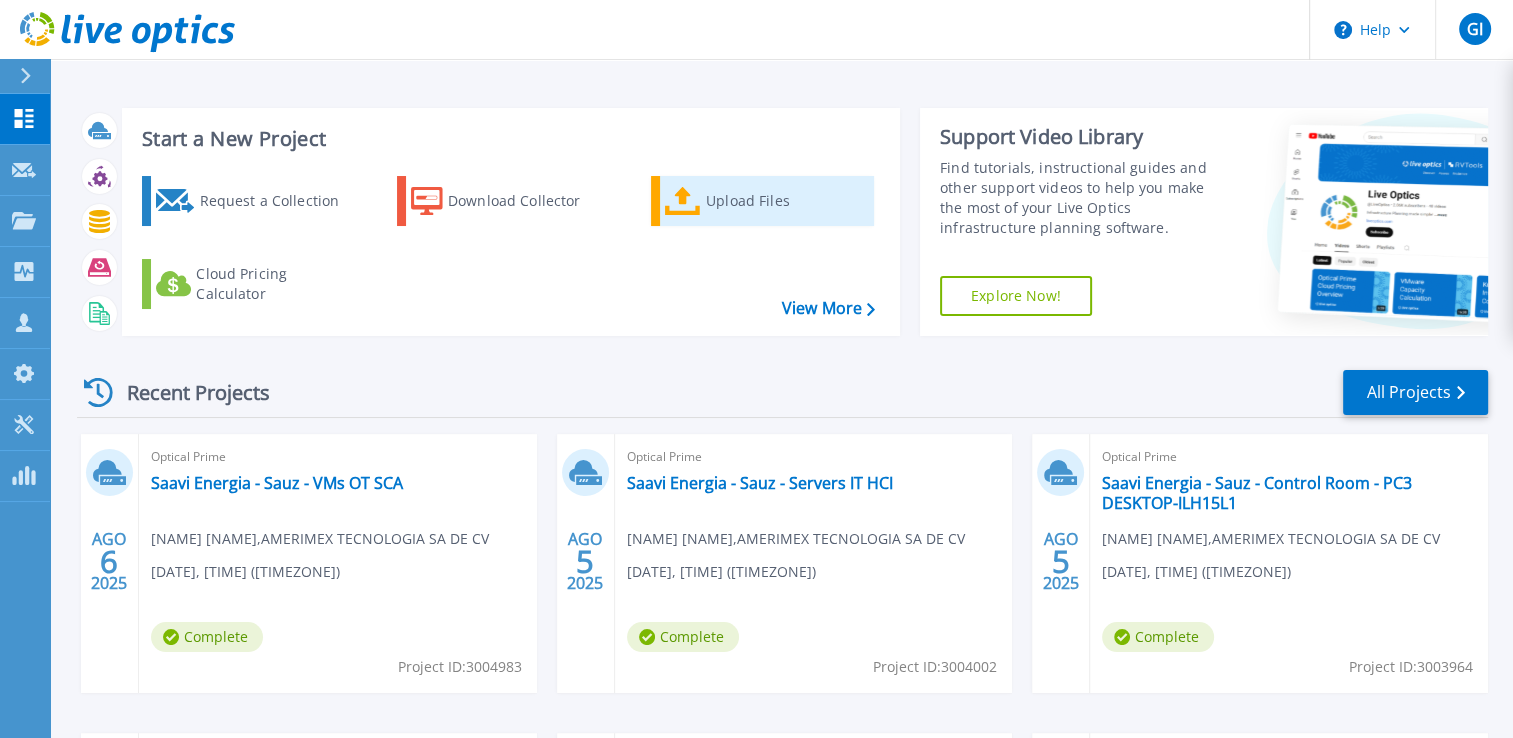 click on "Upload Files" at bounding box center (786, 201) 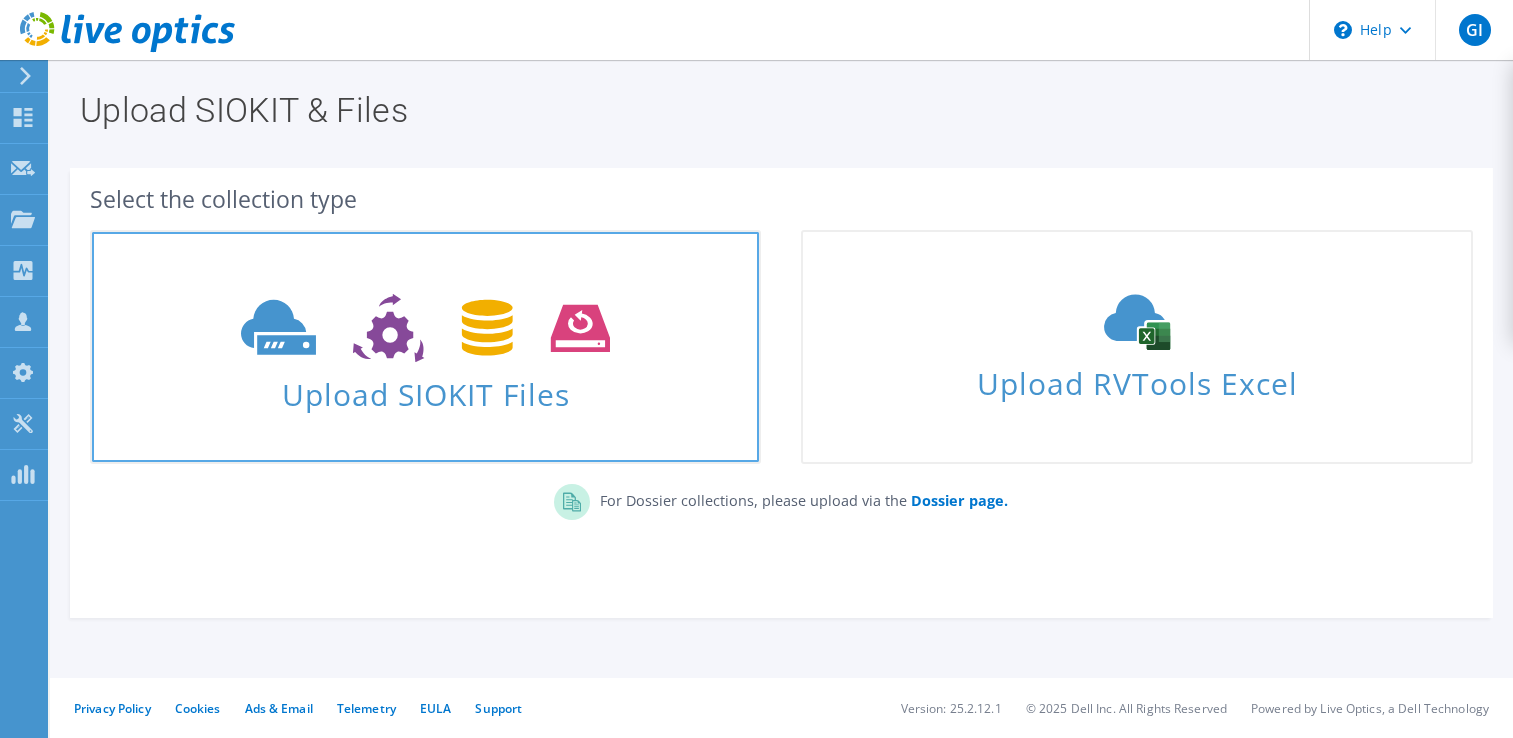 scroll, scrollTop: 0, scrollLeft: 0, axis: both 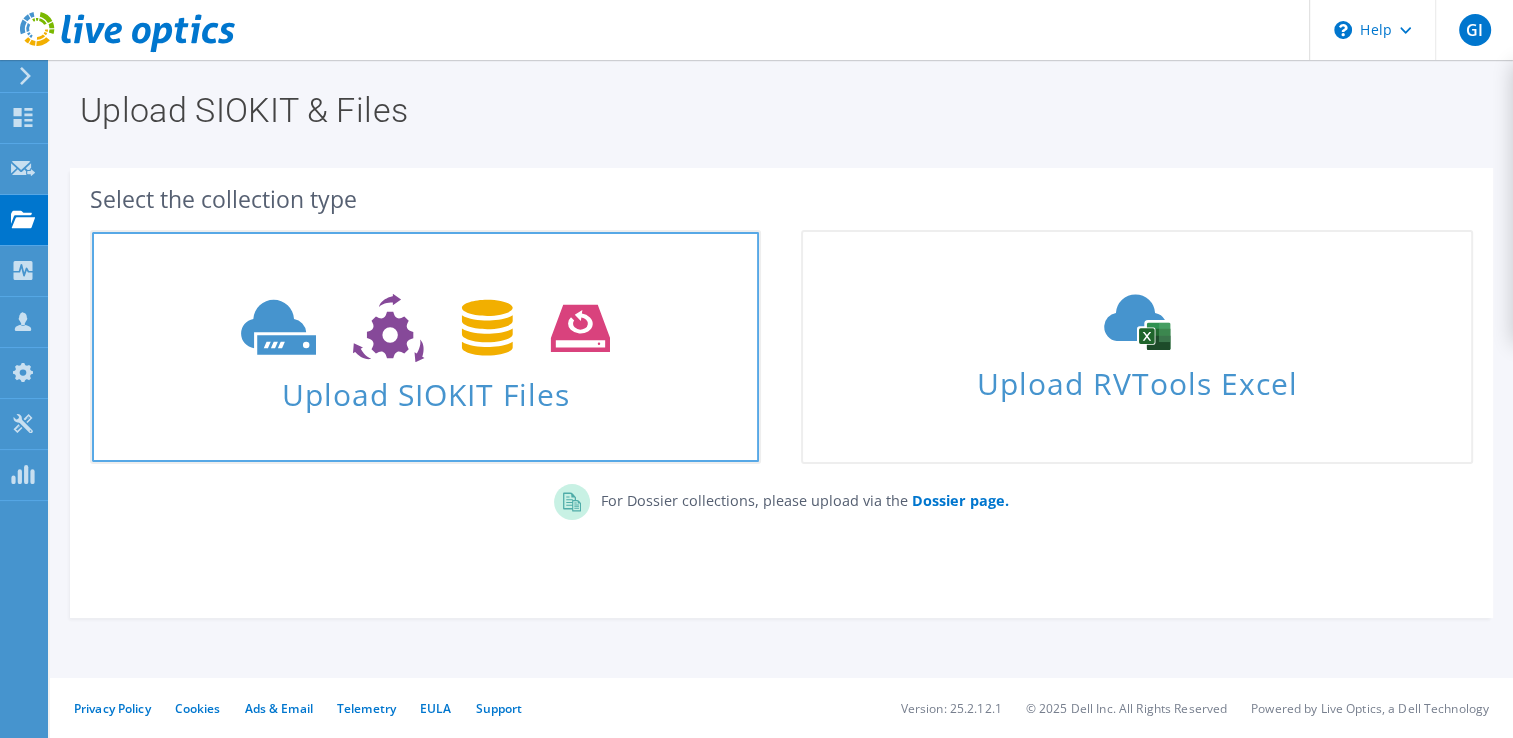 click 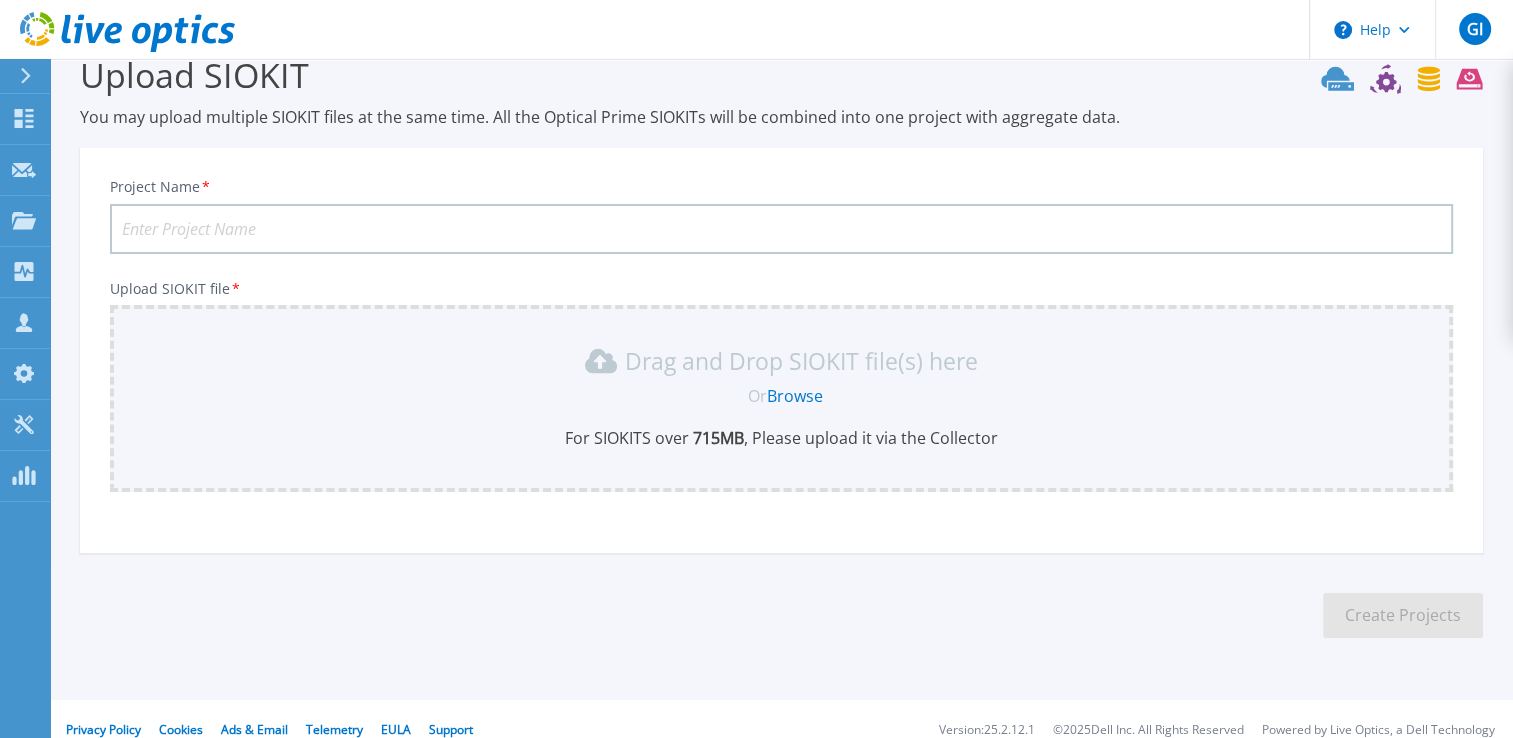 scroll, scrollTop: 56, scrollLeft: 0, axis: vertical 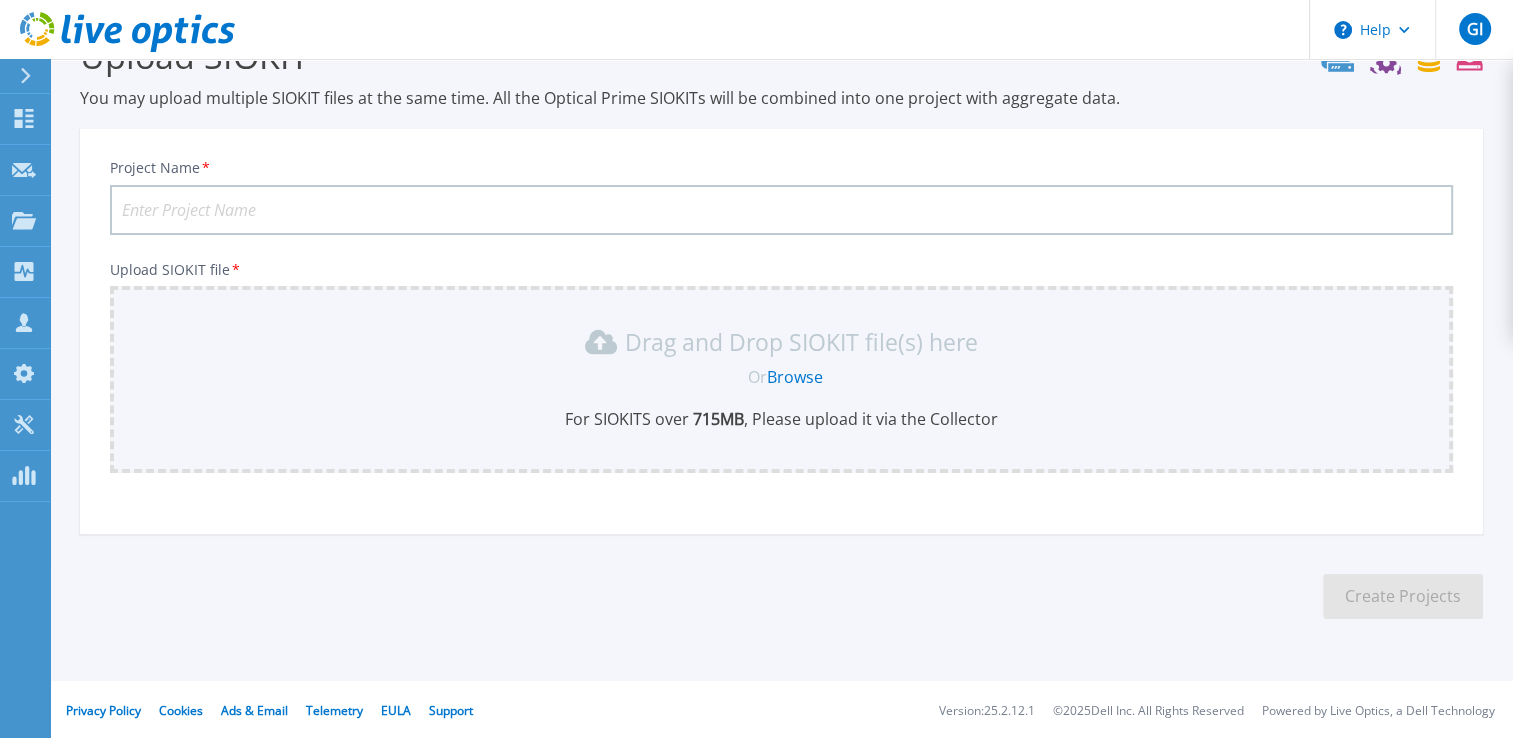 click on "Project Name *" at bounding box center (781, 210) 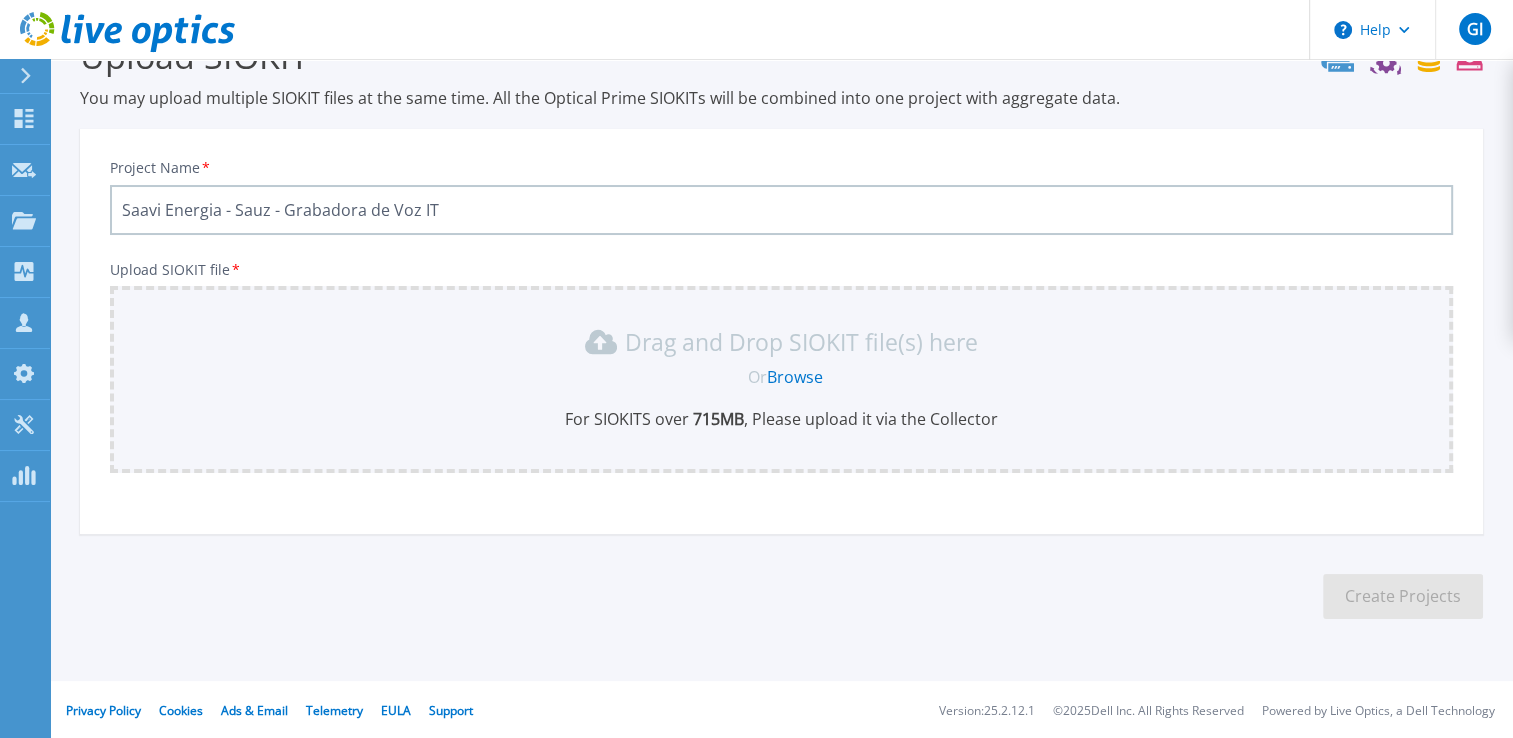 type on "Saavi Energia - Sauz - Grabadora de Voz IT" 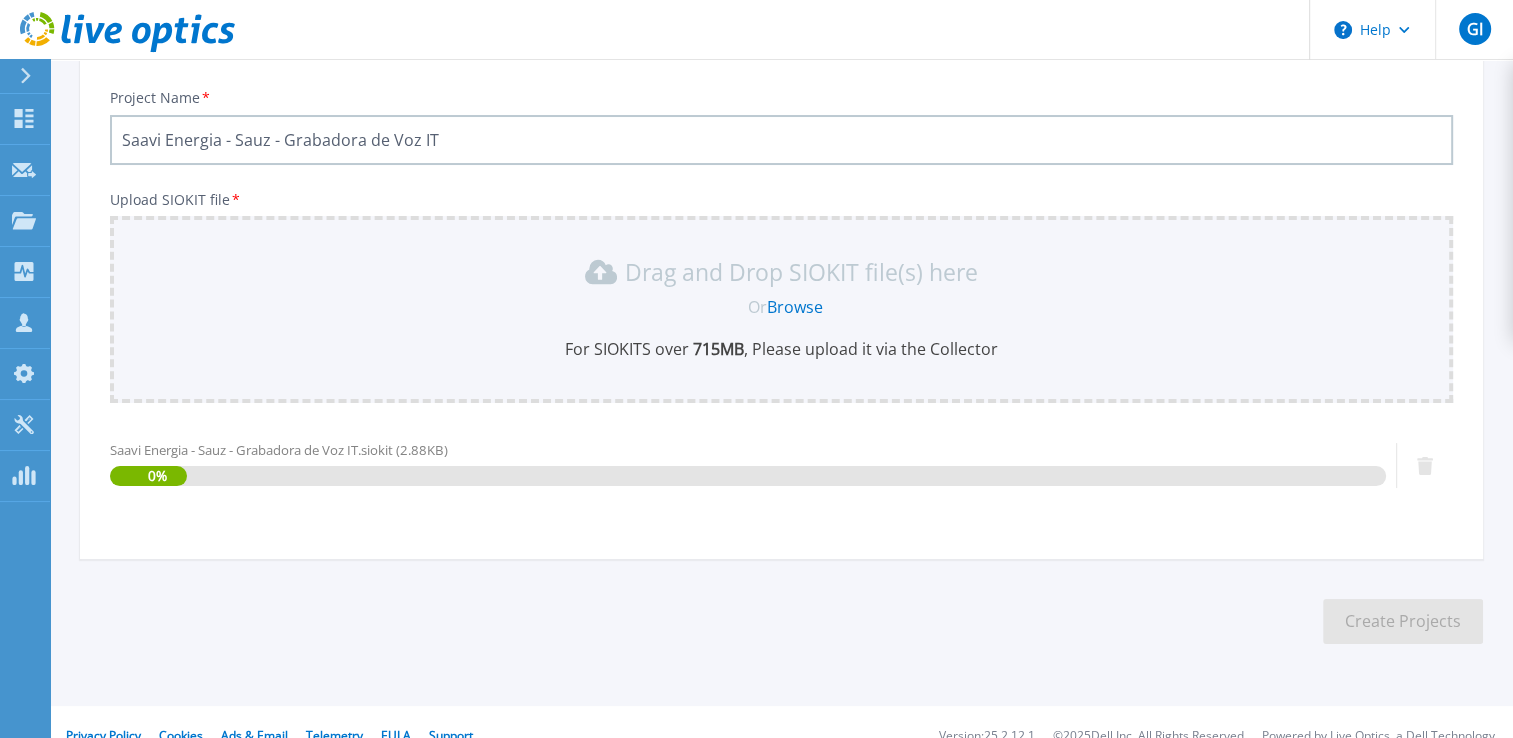 scroll, scrollTop: 152, scrollLeft: 0, axis: vertical 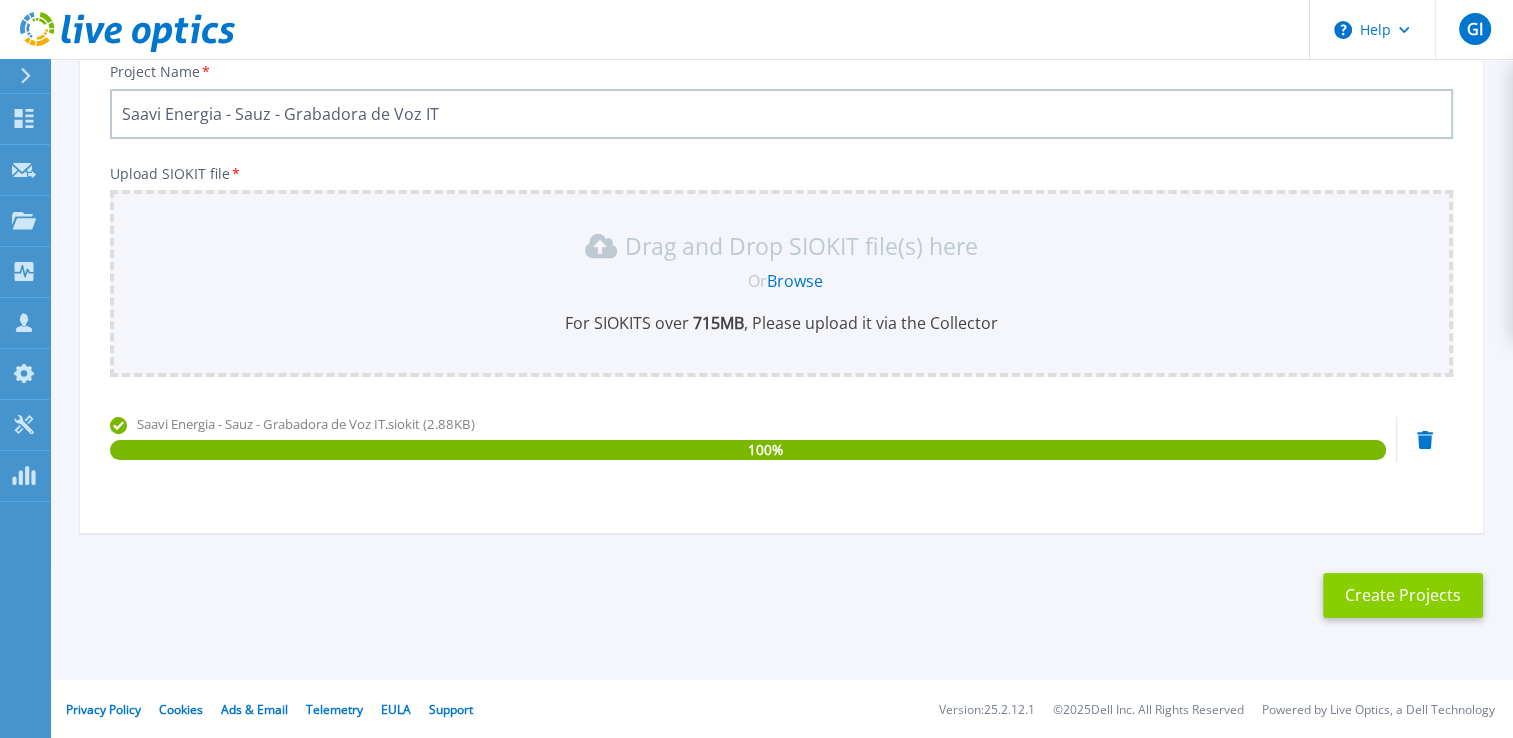 click on "Create Projects" at bounding box center [1403, 595] 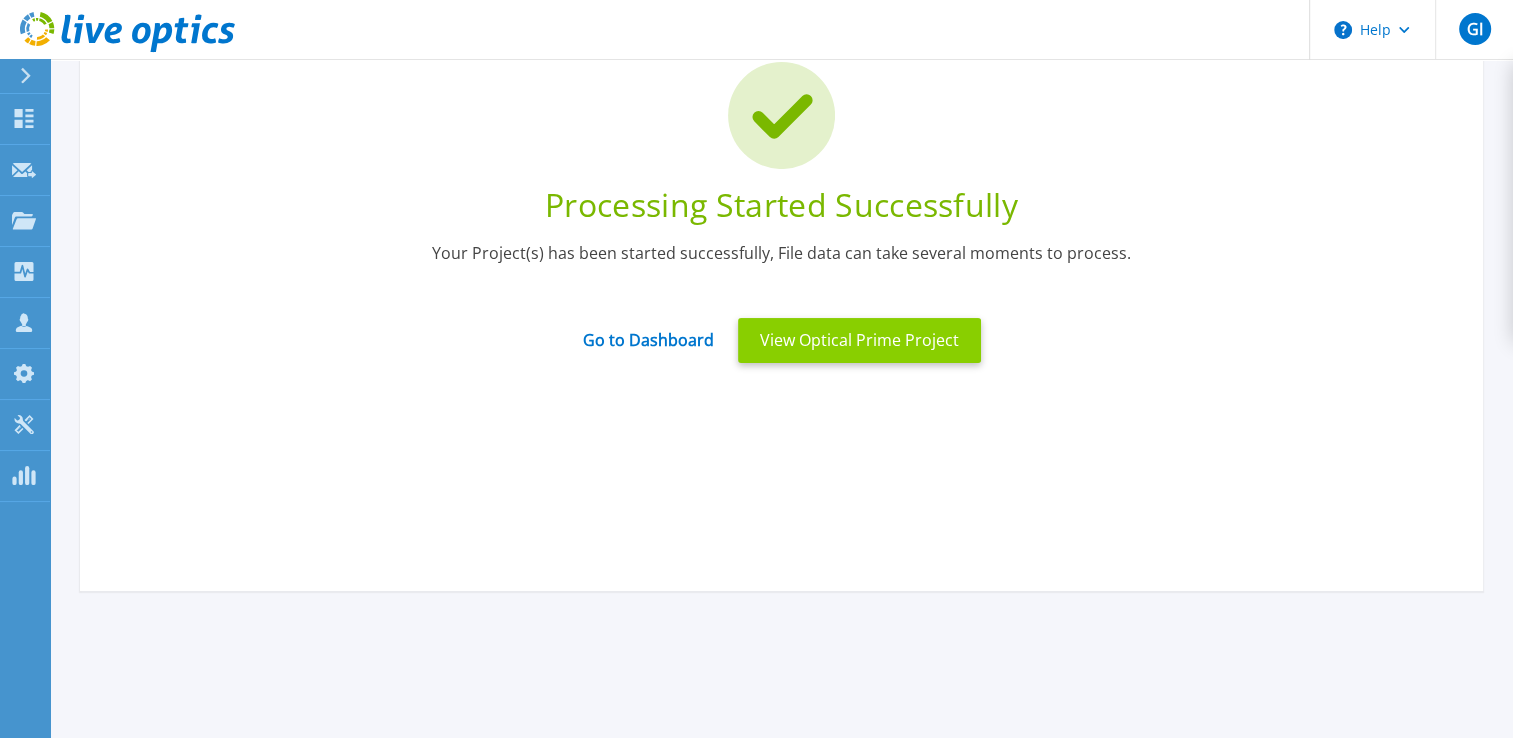 click on "View Optical Prime Project" at bounding box center (859, 340) 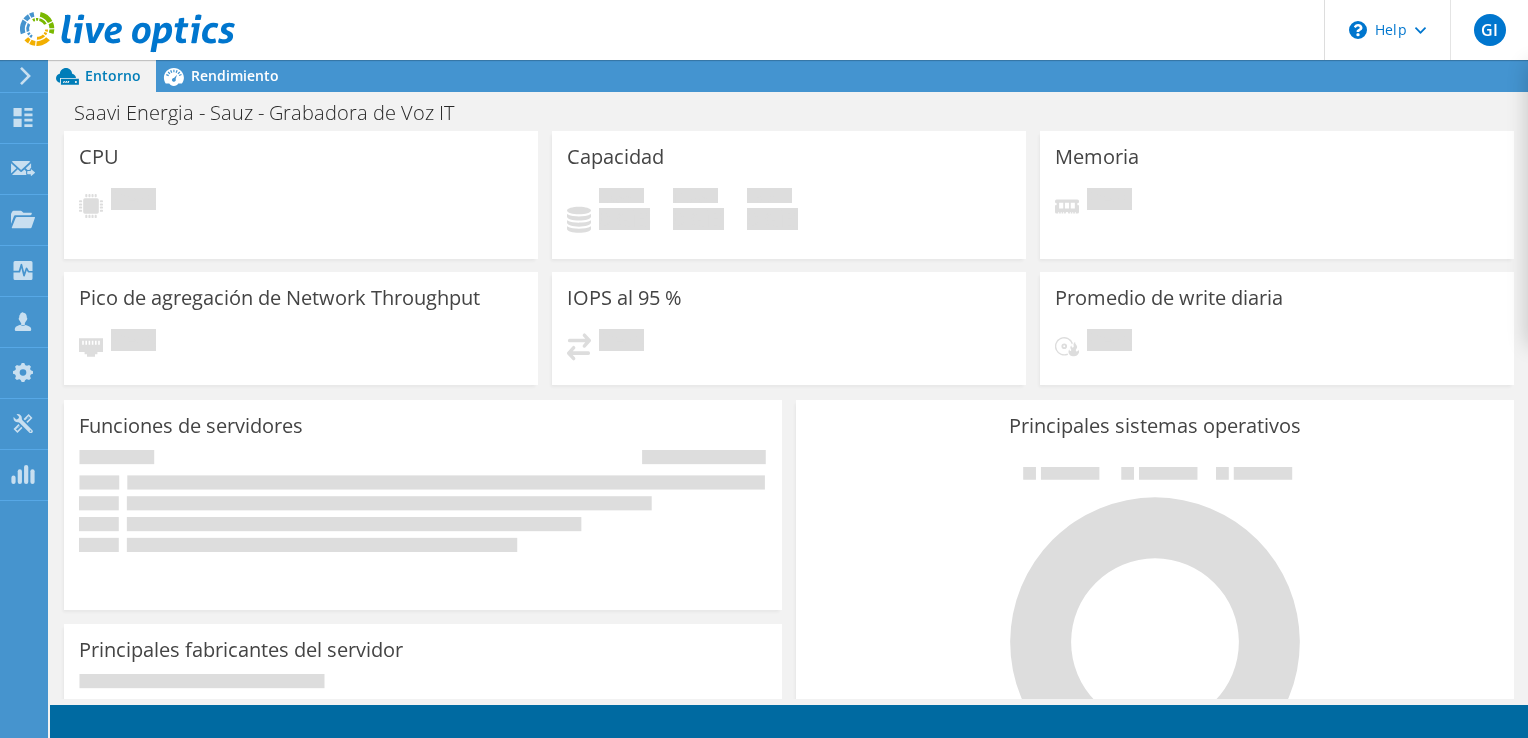 scroll, scrollTop: 0, scrollLeft: 0, axis: both 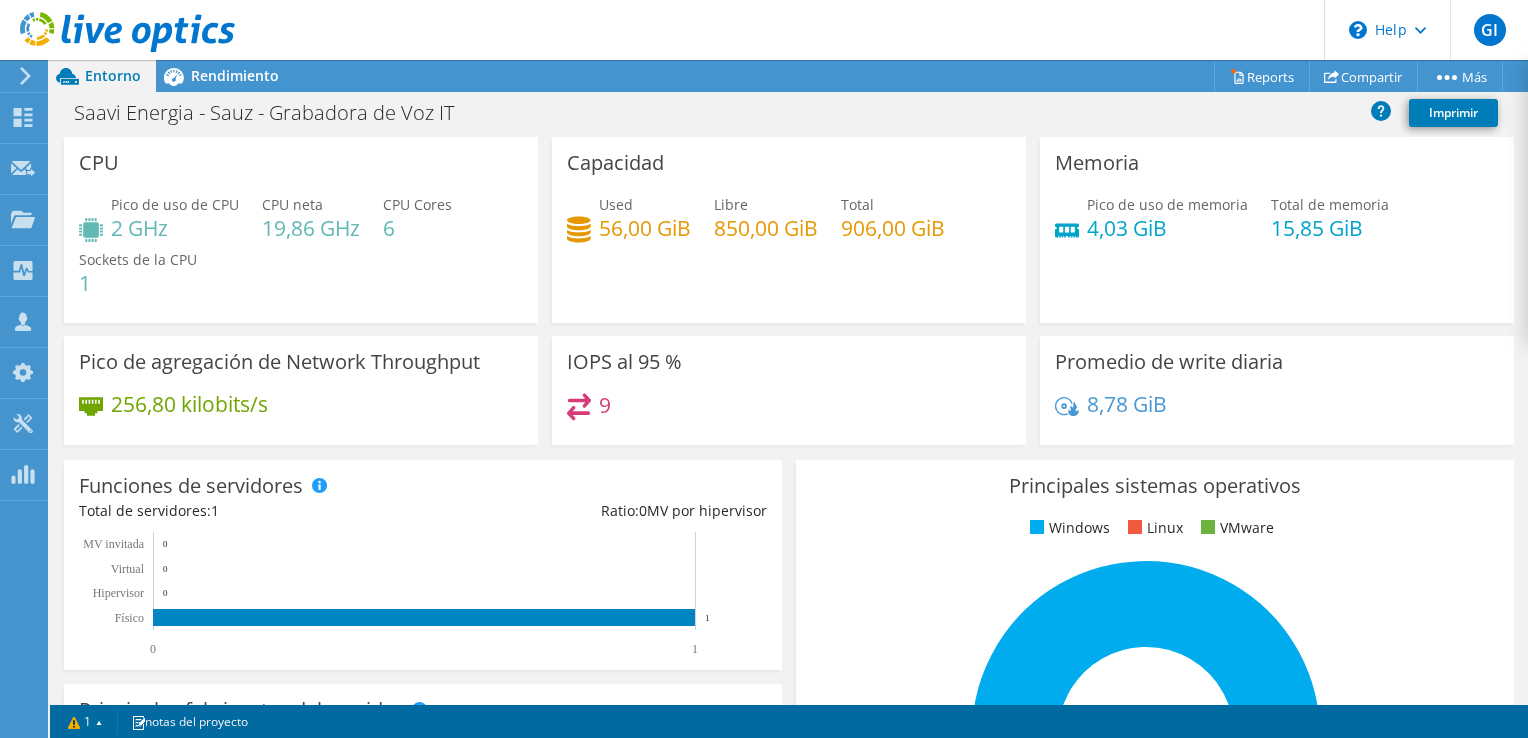 click at bounding box center [-78, 76] 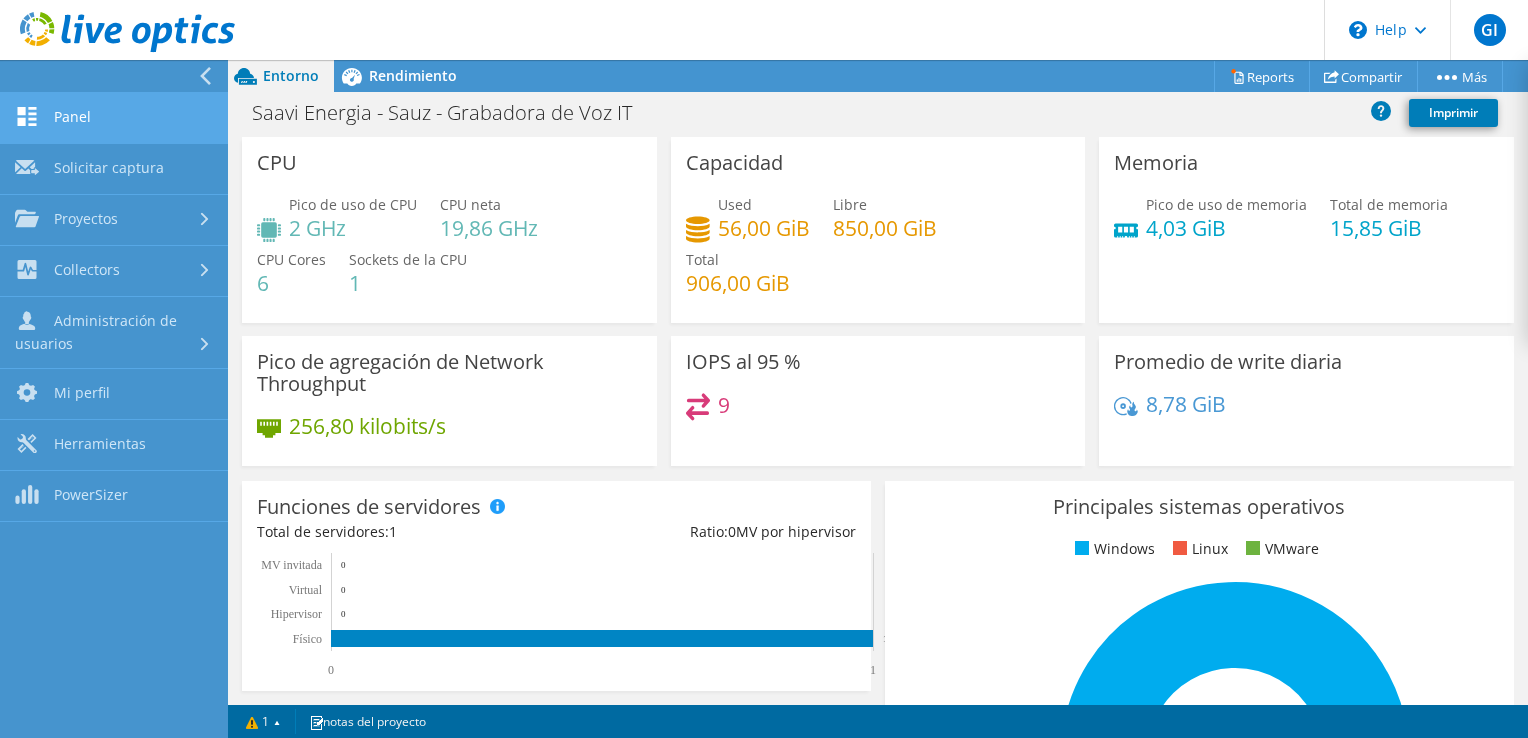 click on "Panel" at bounding box center (114, 118) 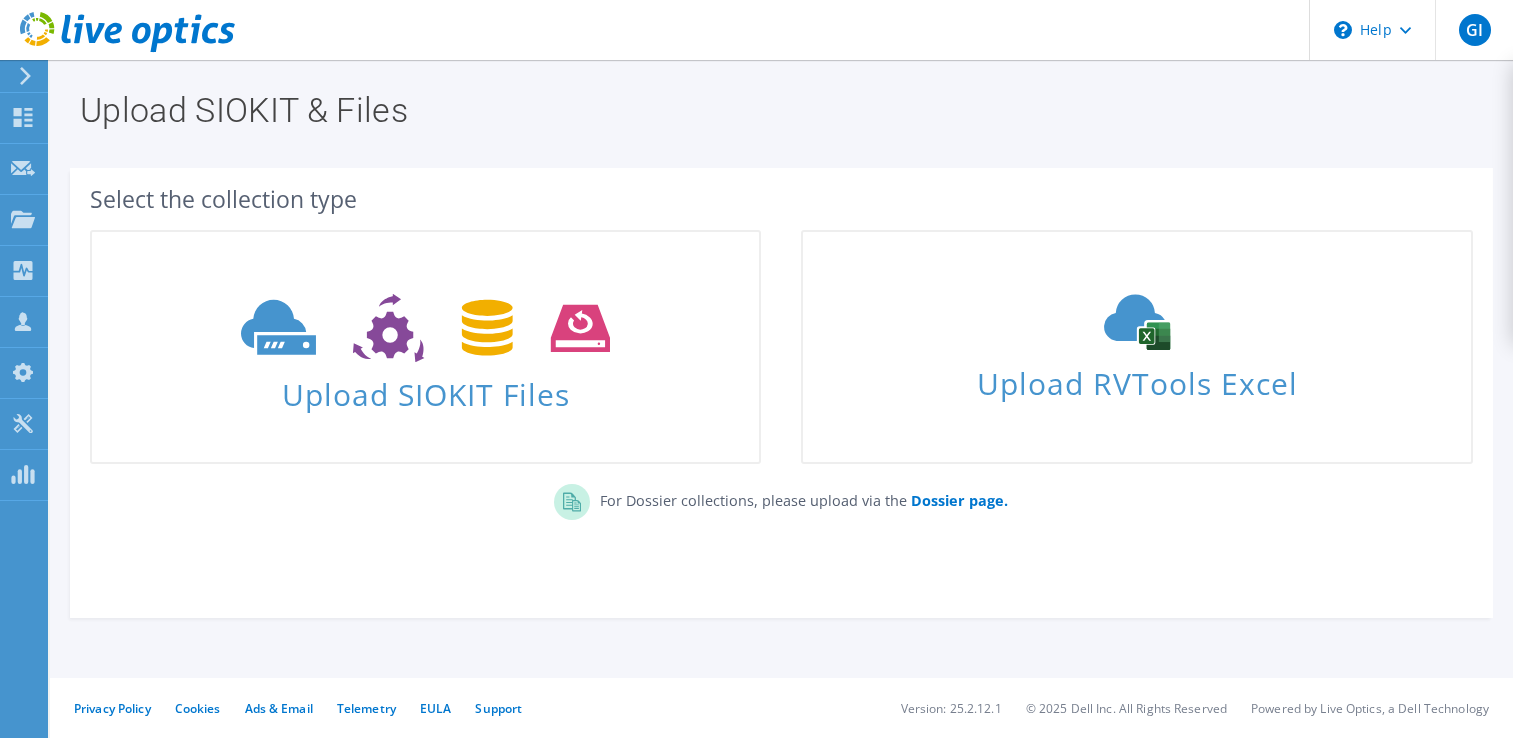 scroll, scrollTop: 0, scrollLeft: 0, axis: both 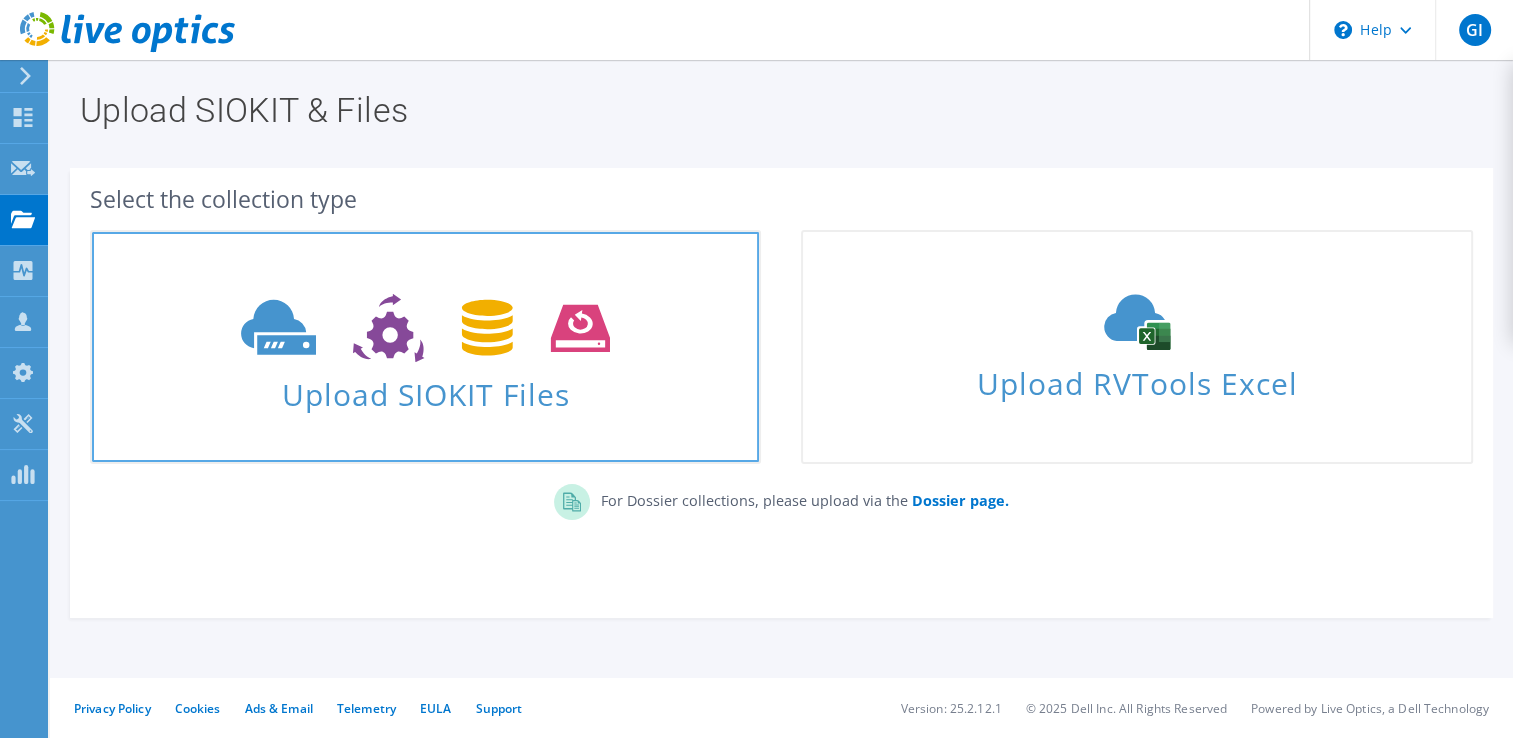 click 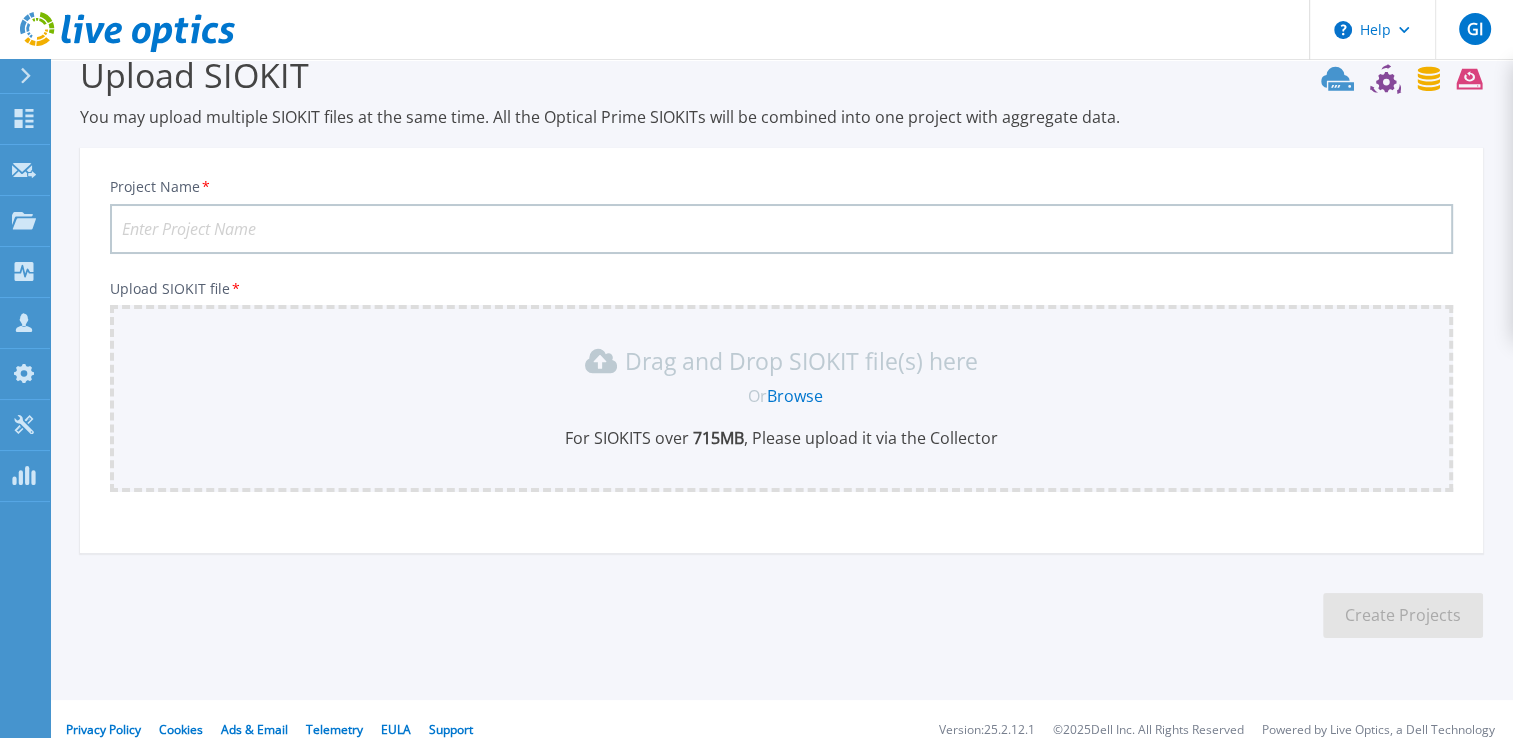 scroll, scrollTop: 56, scrollLeft: 0, axis: vertical 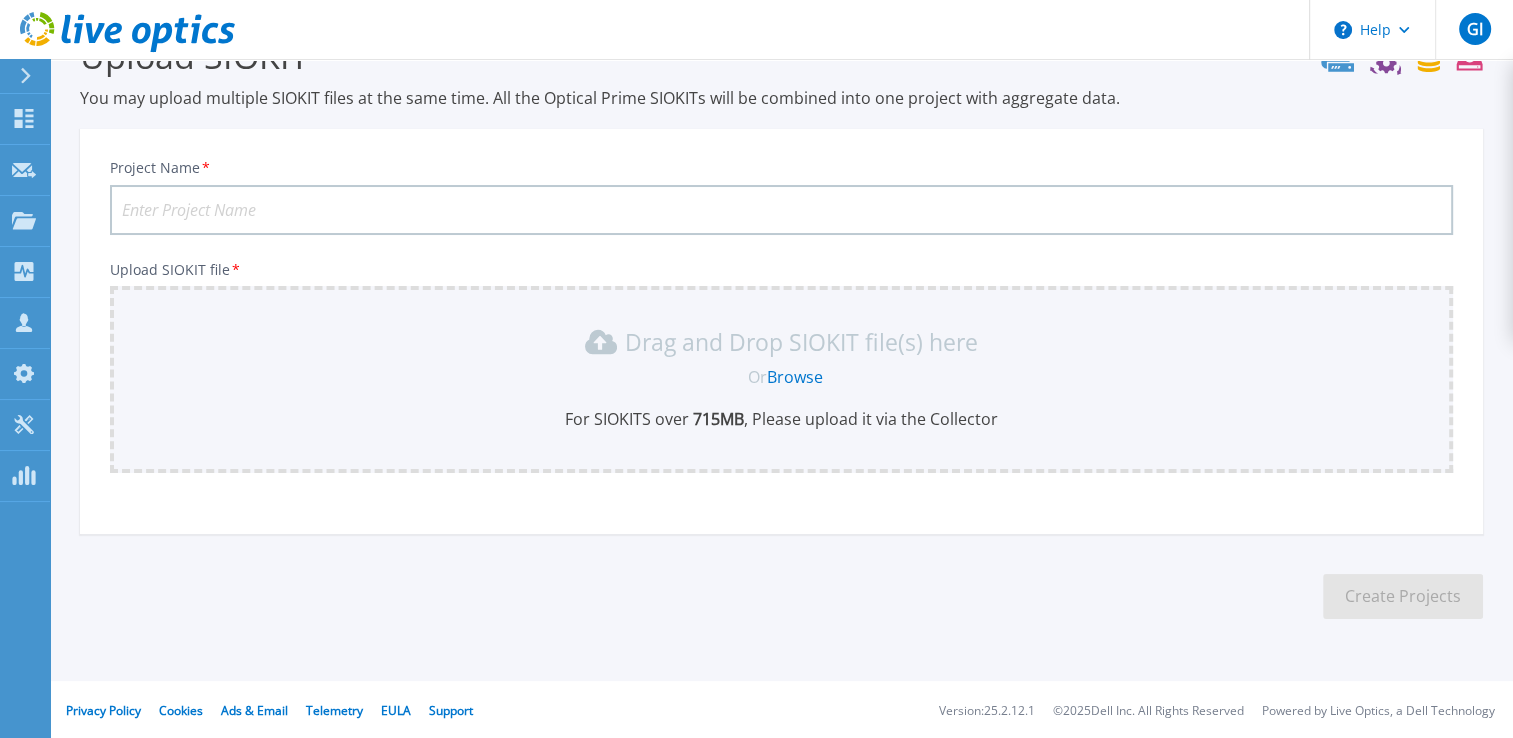 click on "Project Name *" at bounding box center (781, 210) 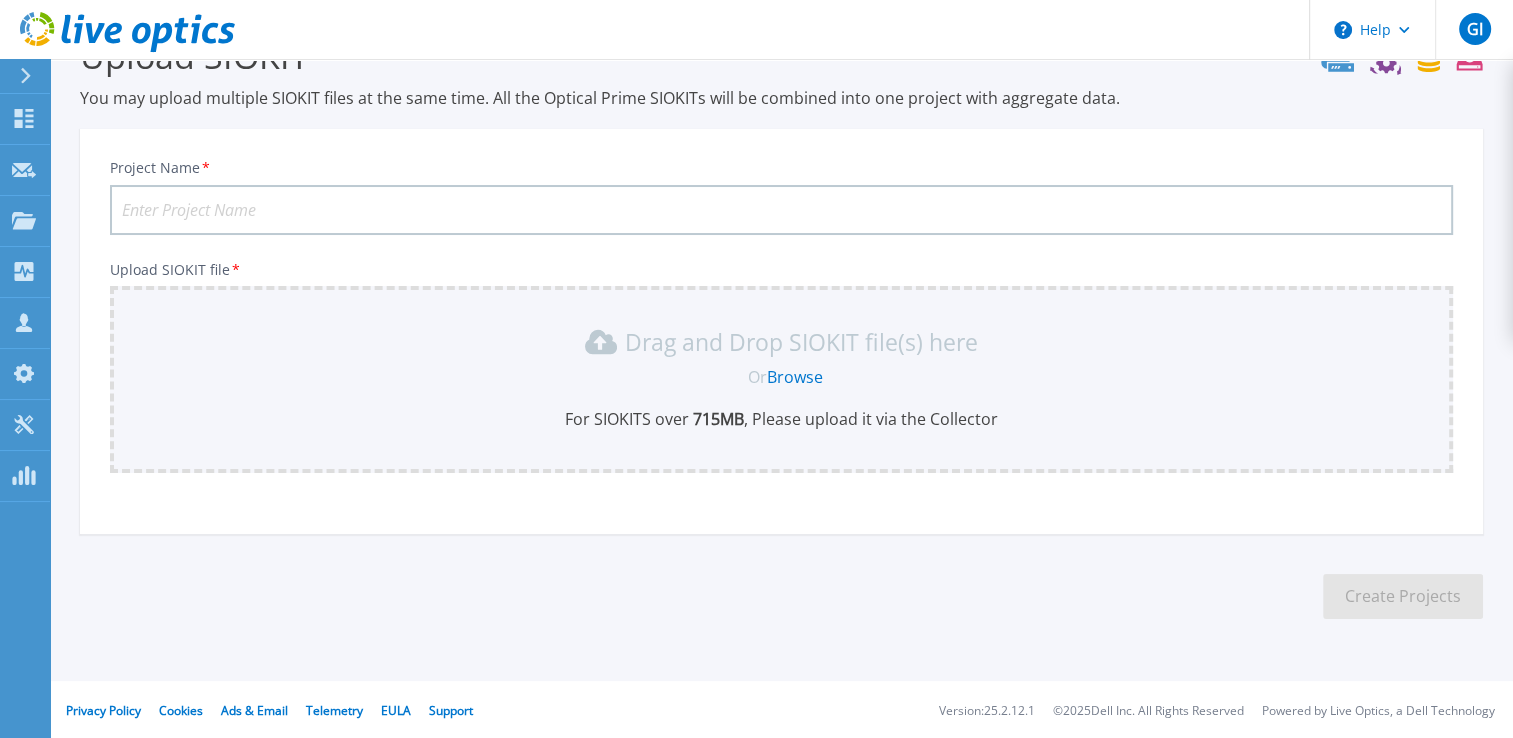 paste on "Saavi Energia - Sauz - Control Room - Estacion de Operacion - WST-FTV-SCA" 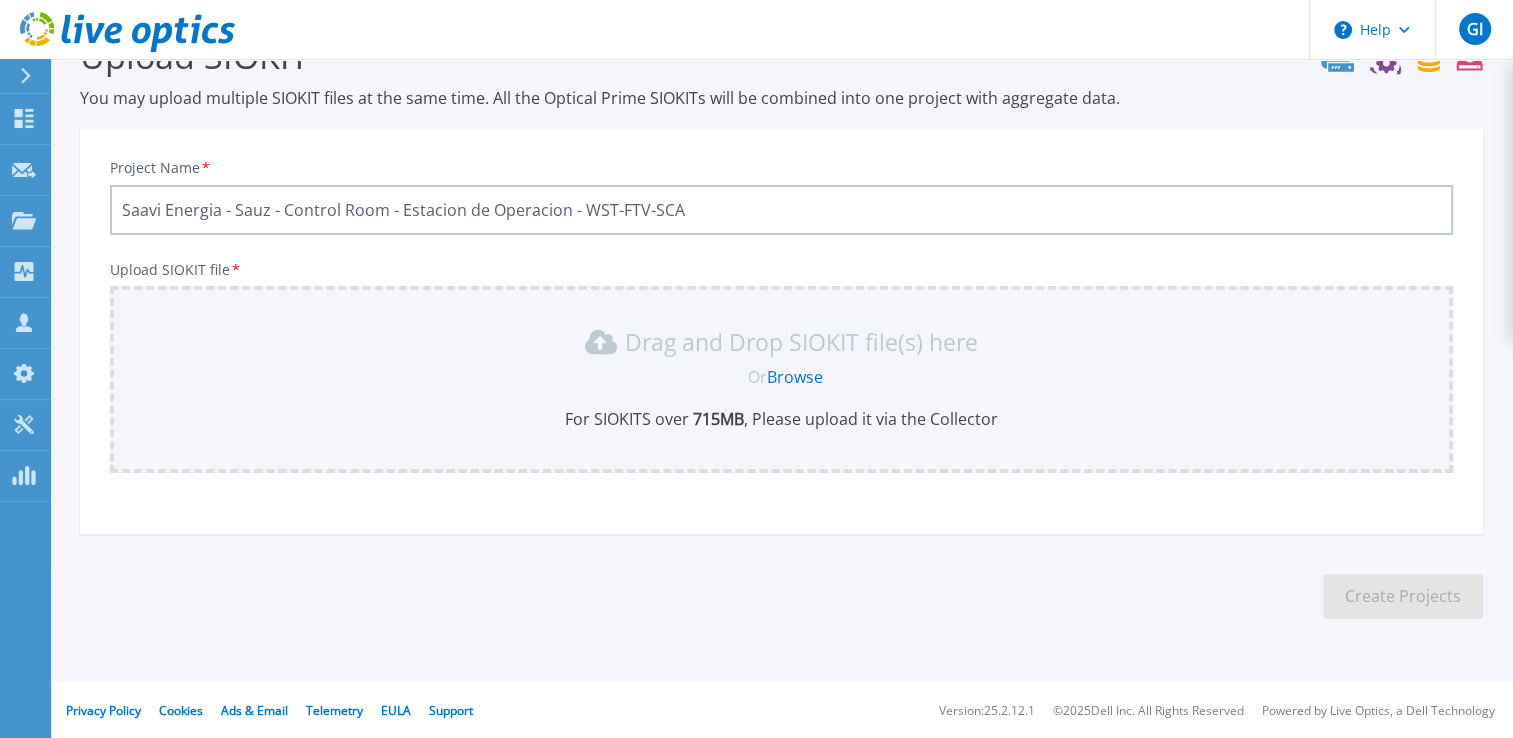 click on "Browse" at bounding box center (795, 377) 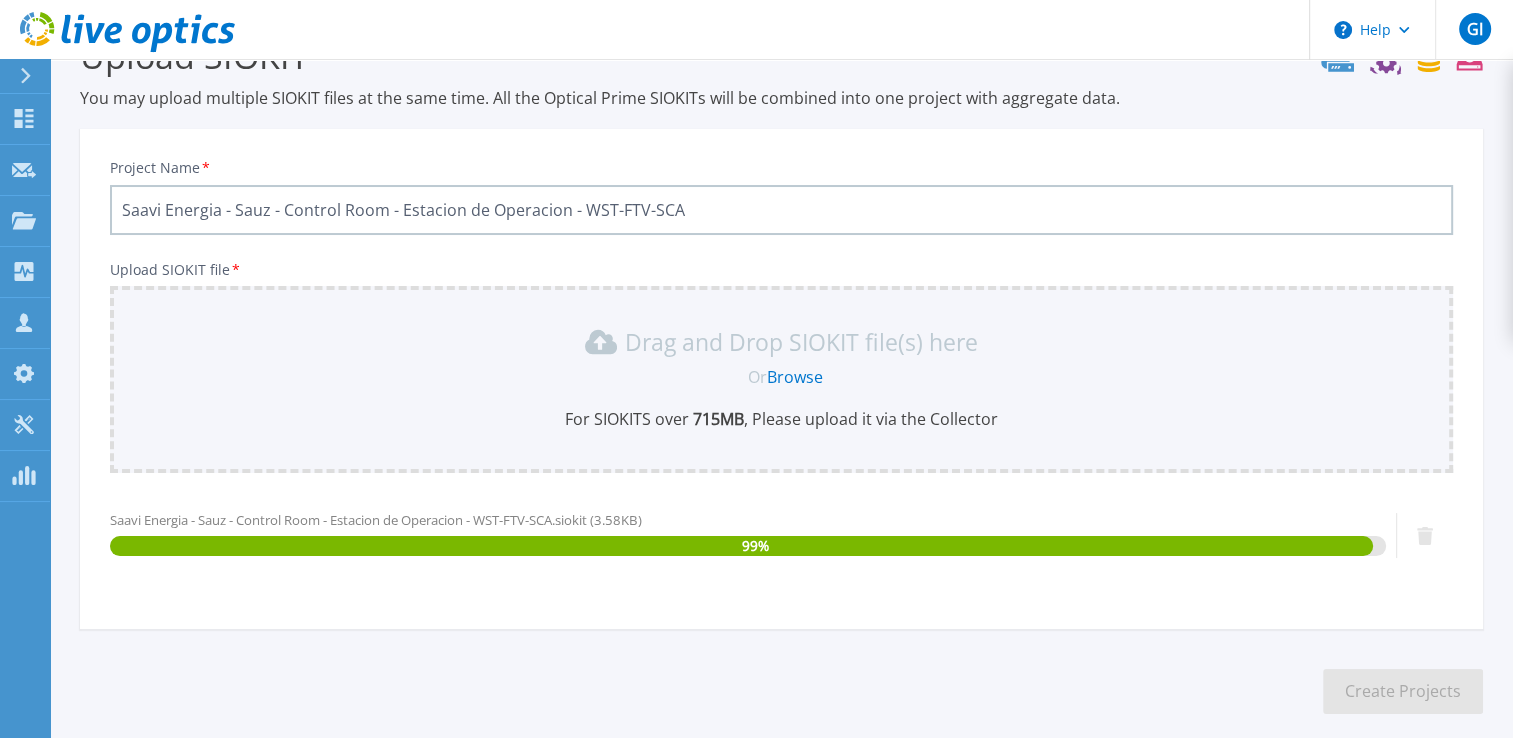 scroll, scrollTop: 152, scrollLeft: 0, axis: vertical 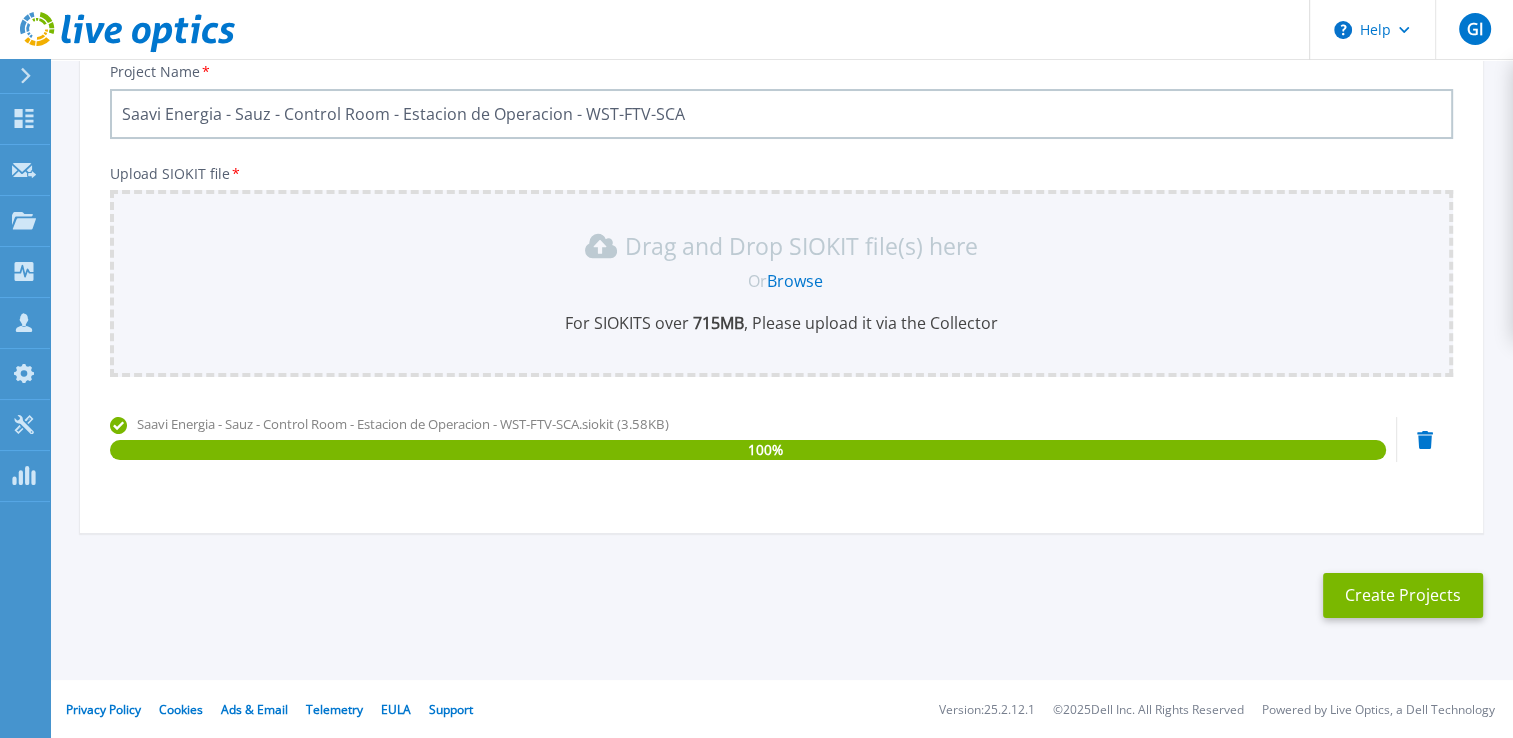 click on "Saavi Energia - Sauz - Control Room - Estacion de Operacion - WST-FTV-SCA" at bounding box center (781, 114) 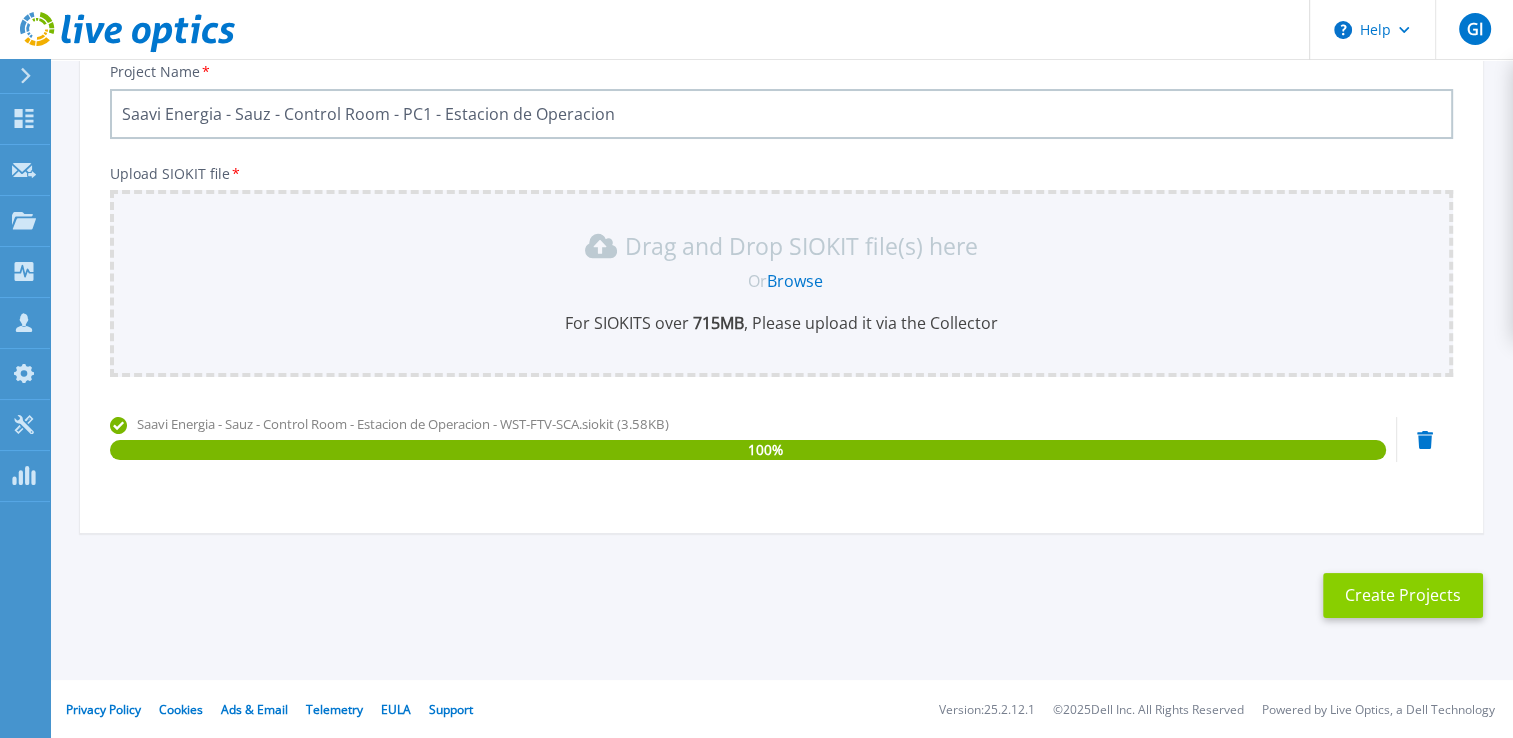type on "Saavi Energia - Sauz - Control Room - PC1 - Estacion de Operacion" 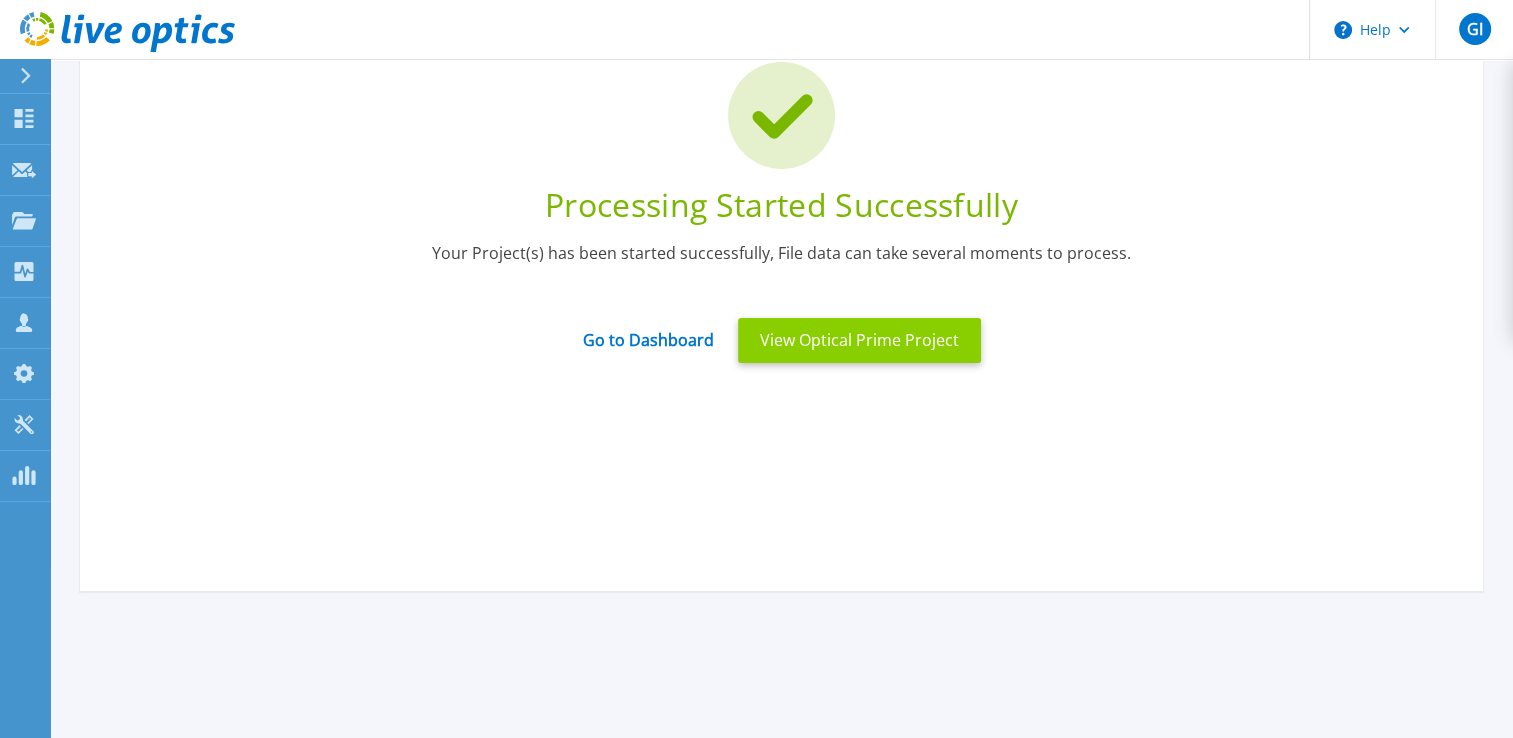click on "View Optical Prime Project" at bounding box center (859, 340) 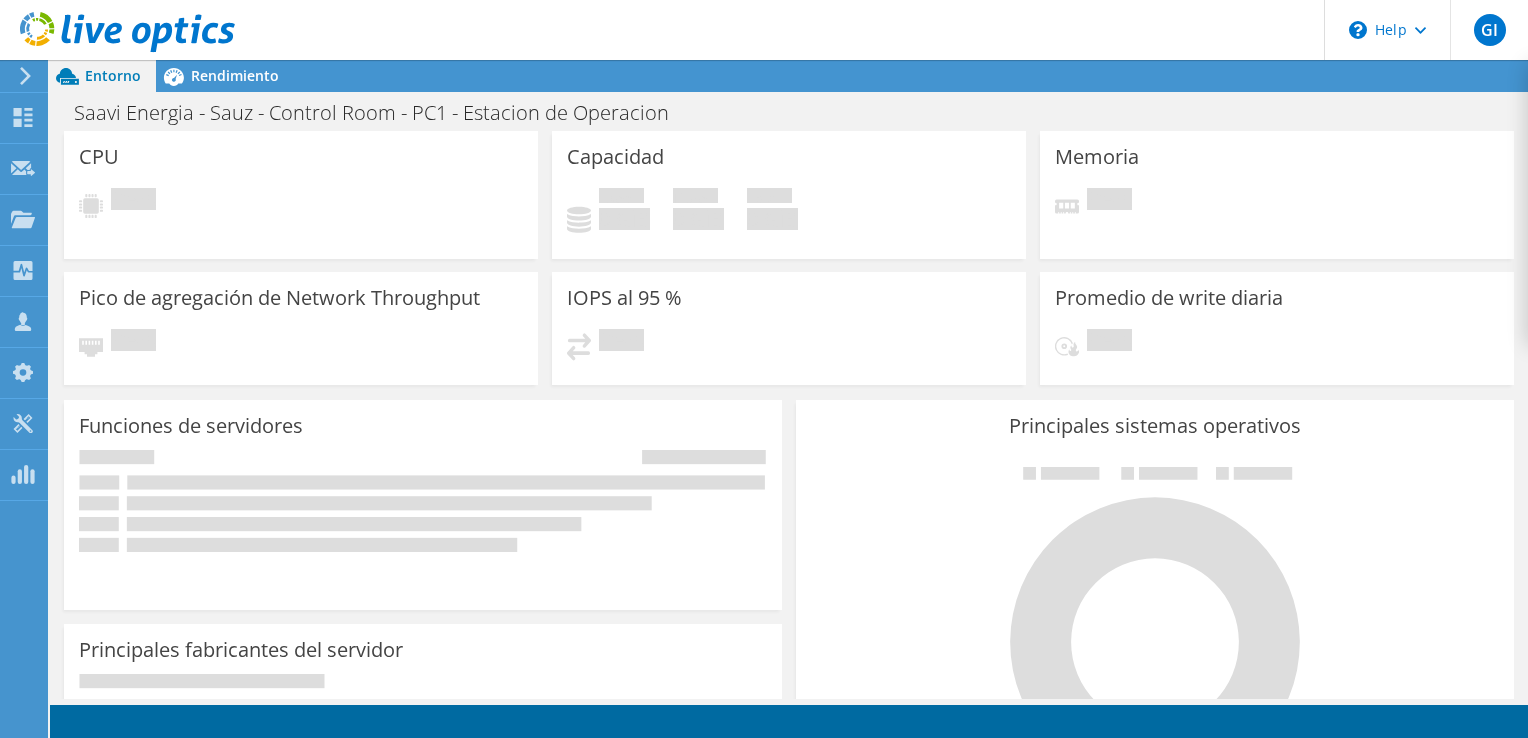 scroll, scrollTop: 0, scrollLeft: 0, axis: both 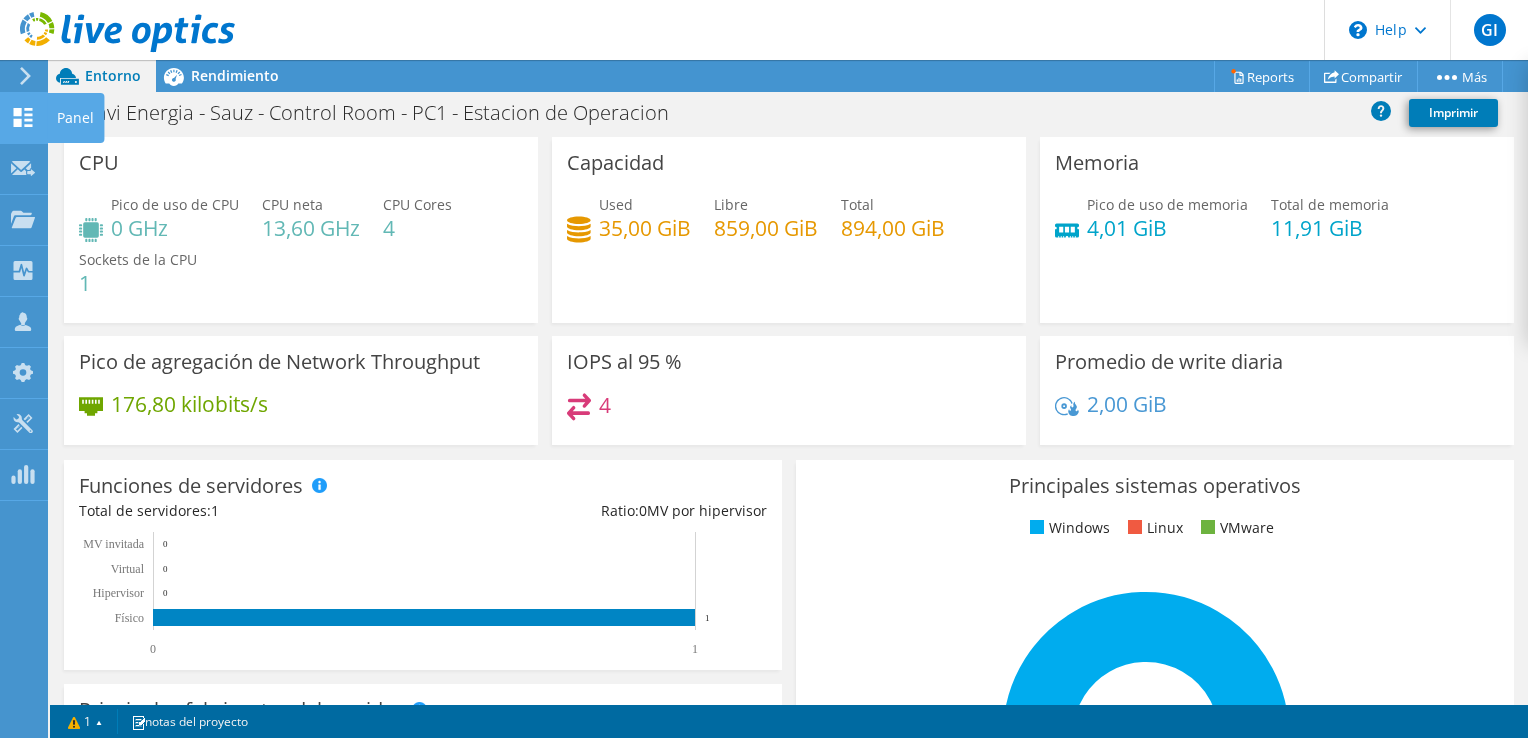 click 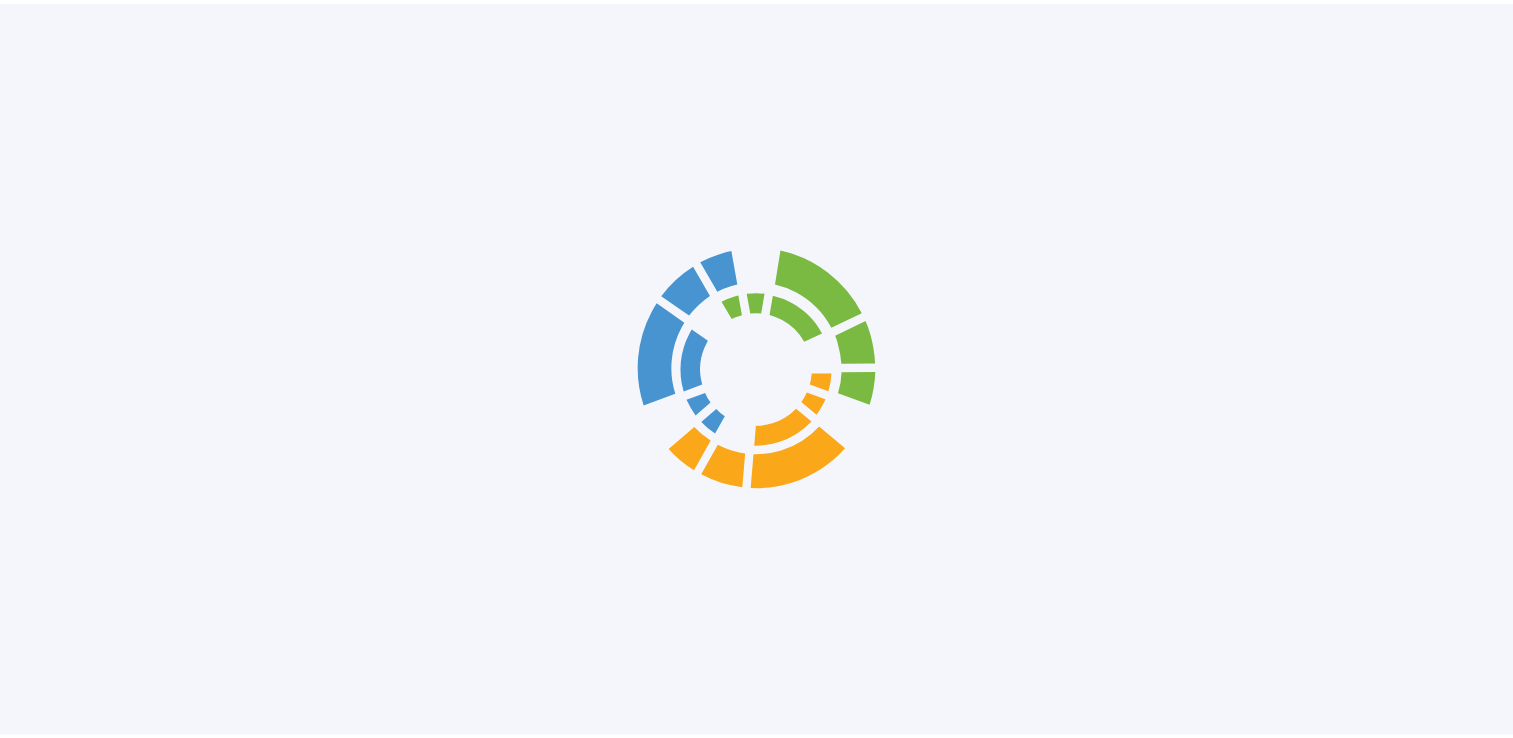 scroll, scrollTop: 0, scrollLeft: 0, axis: both 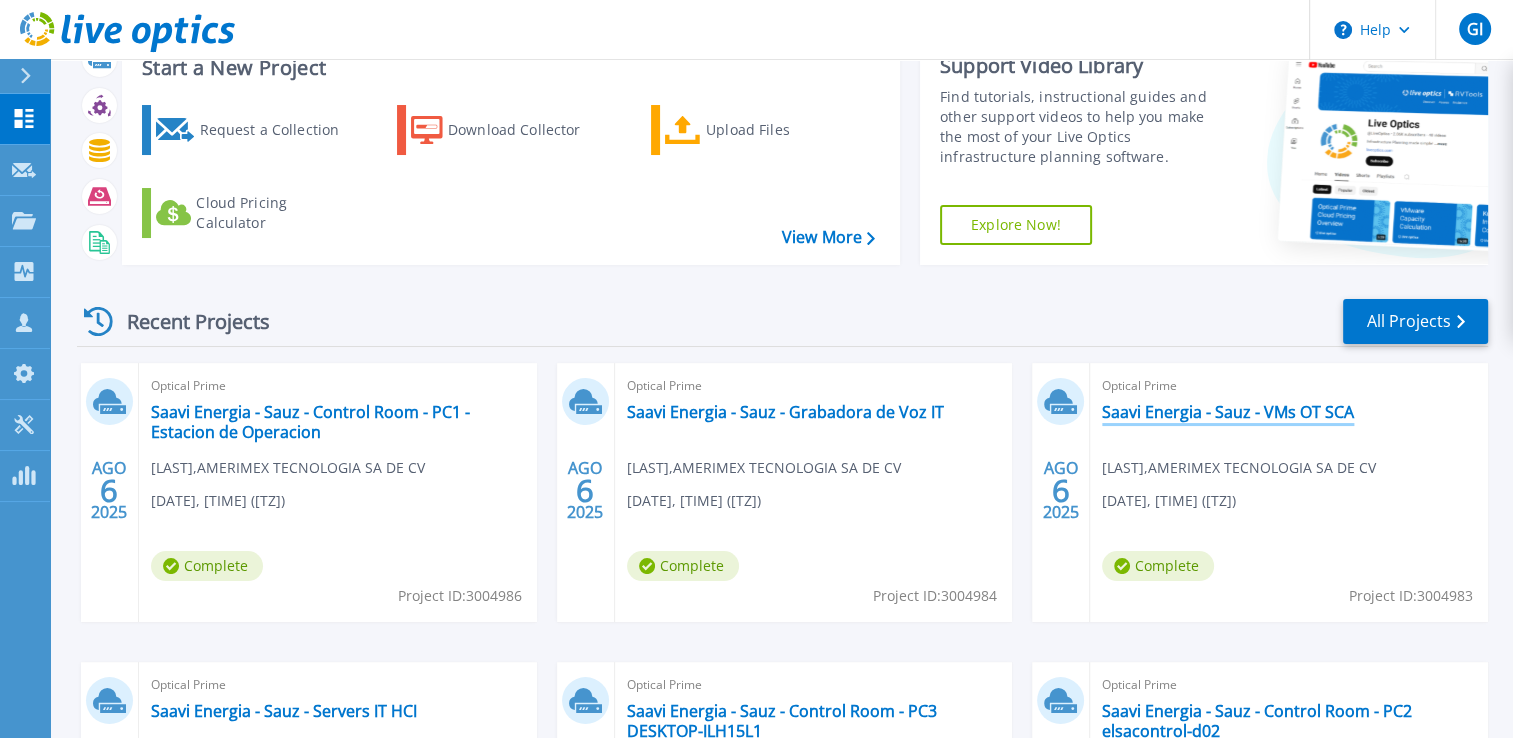 click on "Saavi Energia - Sauz - VMs OT SCA" at bounding box center (1228, 412) 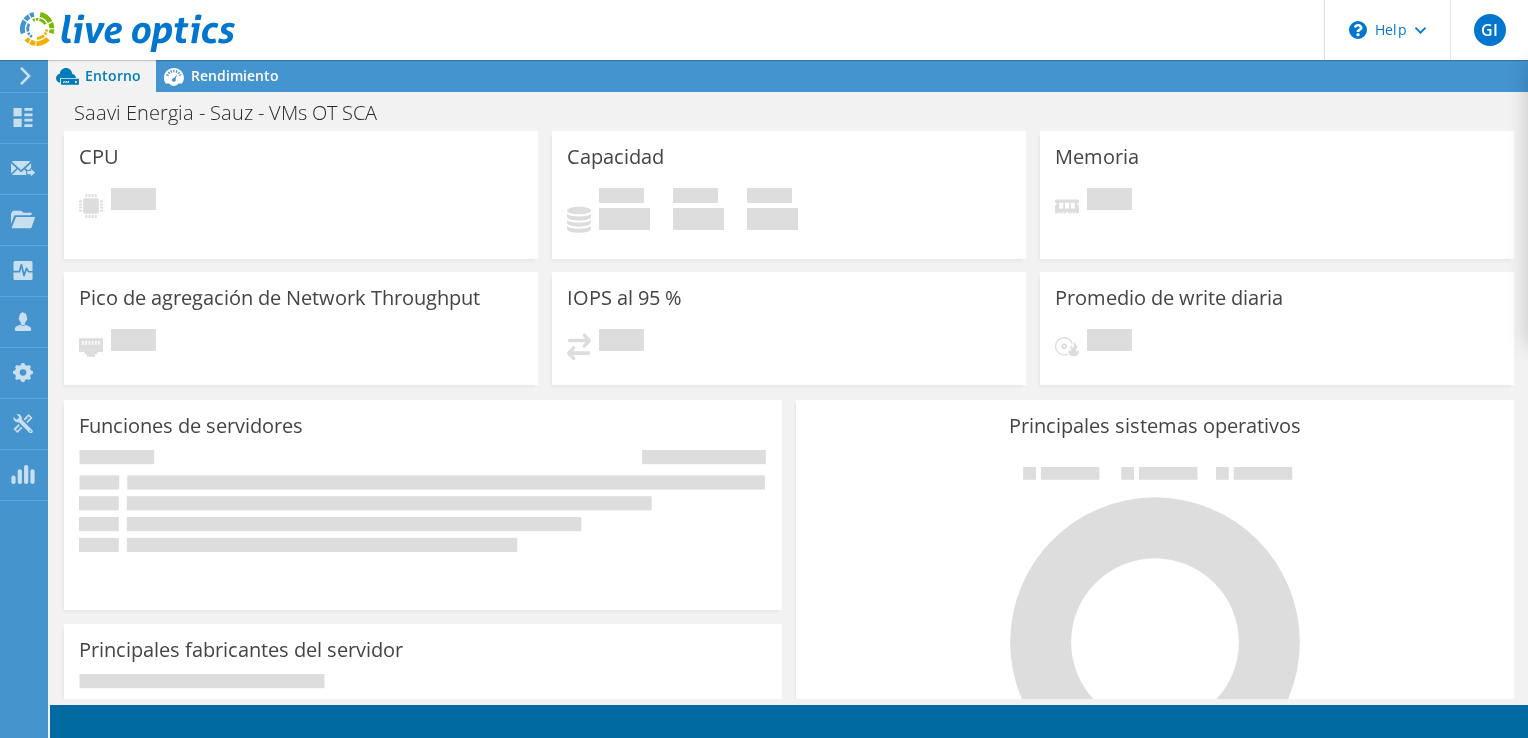 scroll, scrollTop: 0, scrollLeft: 0, axis: both 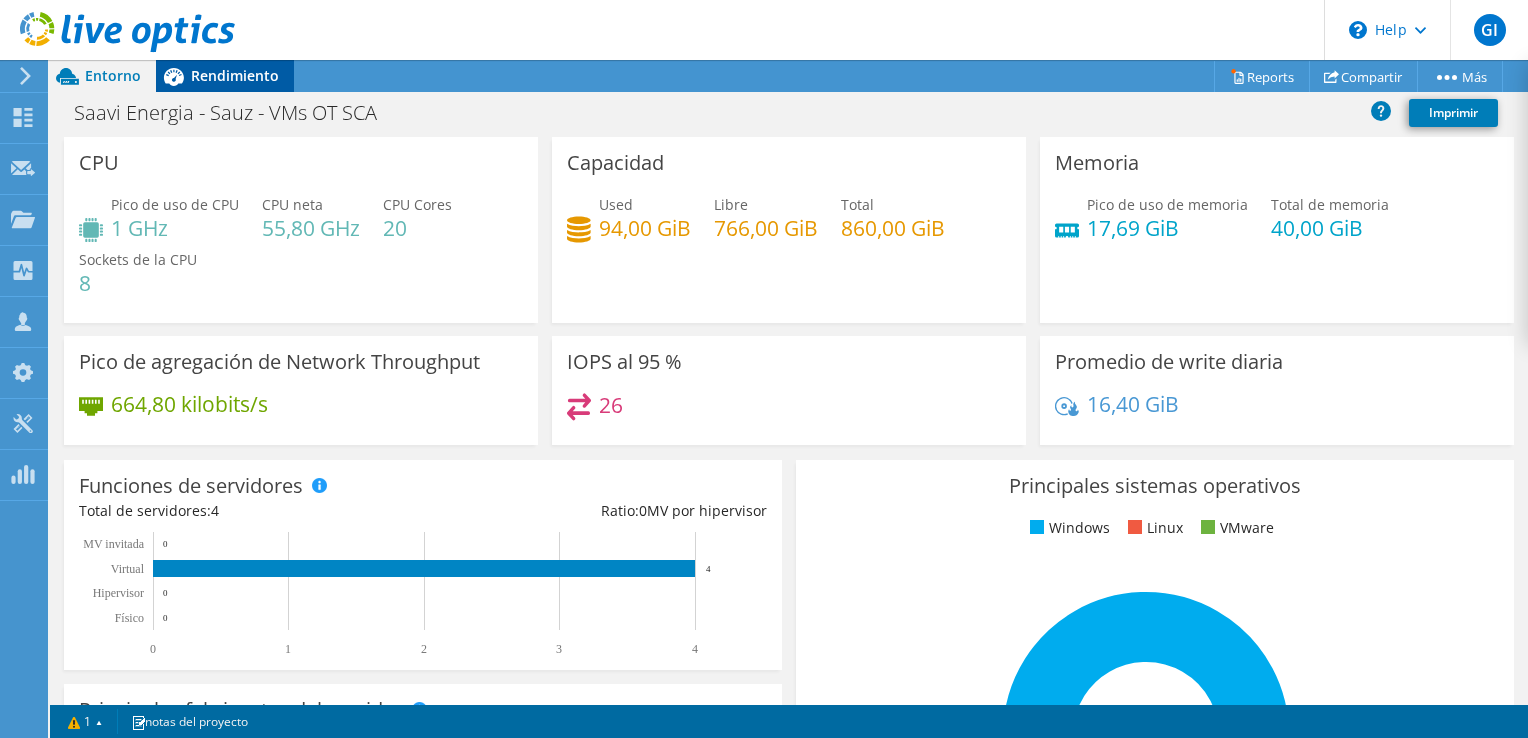 click on "Rendimiento" at bounding box center [225, 76] 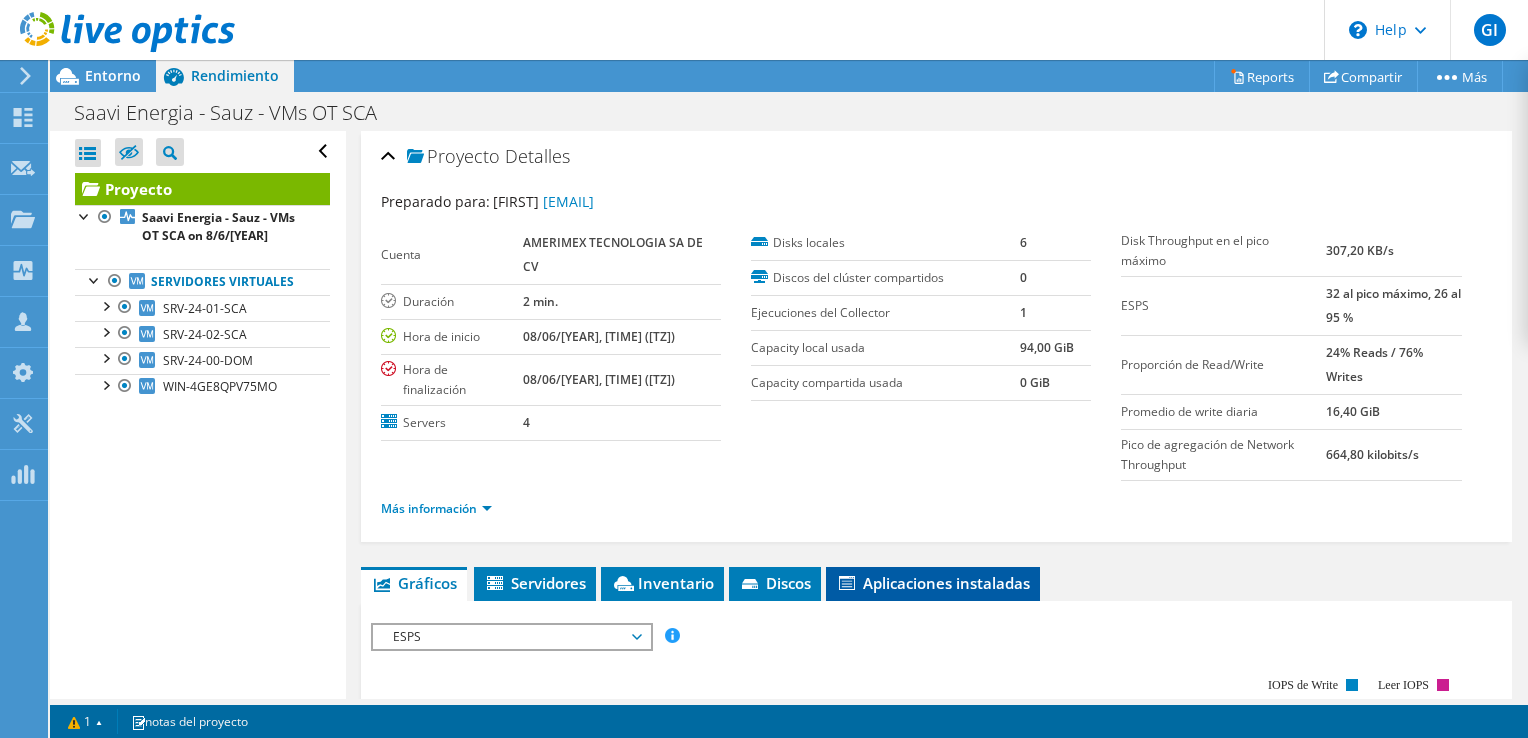 click on "Aplicaciones instaladas" at bounding box center [933, 583] 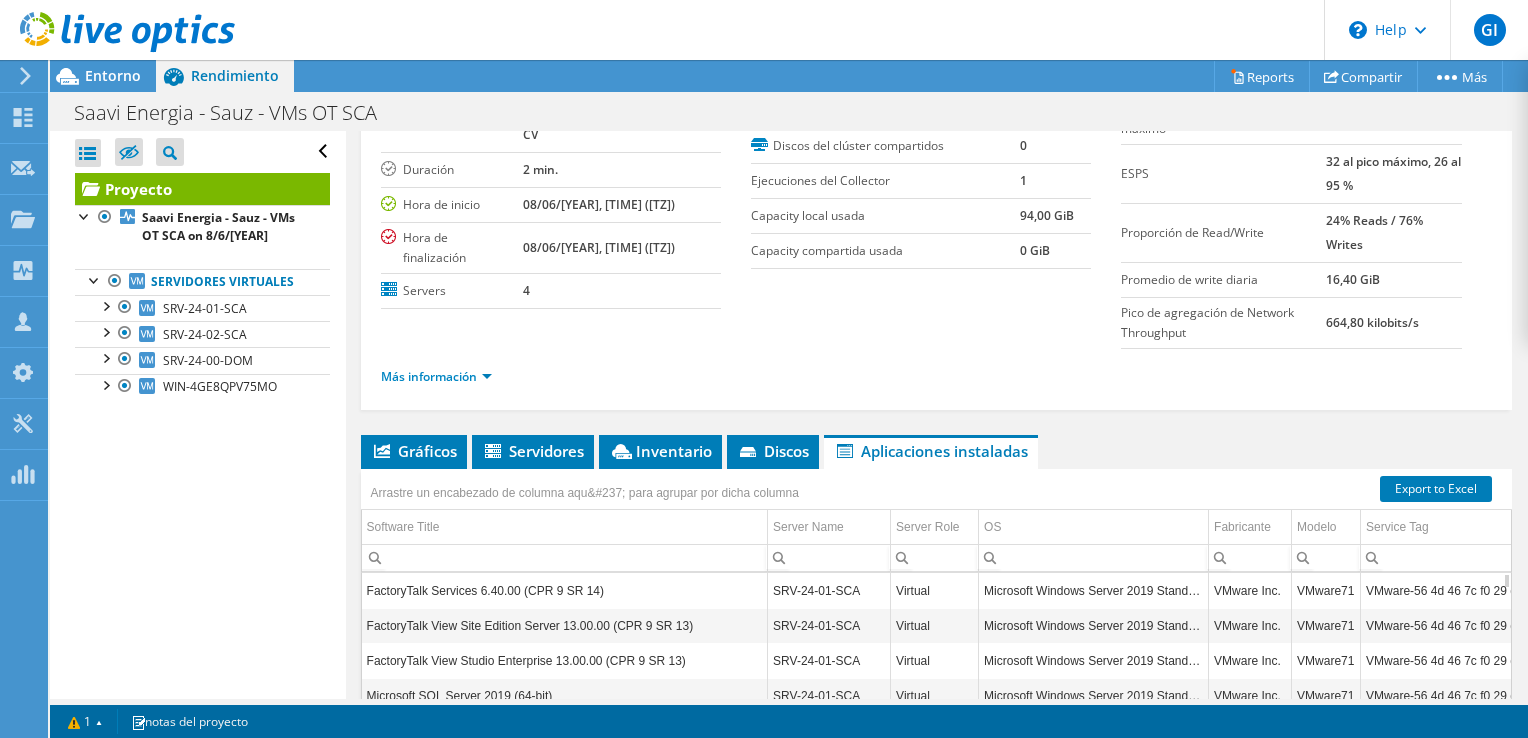 scroll, scrollTop: 0, scrollLeft: 0, axis: both 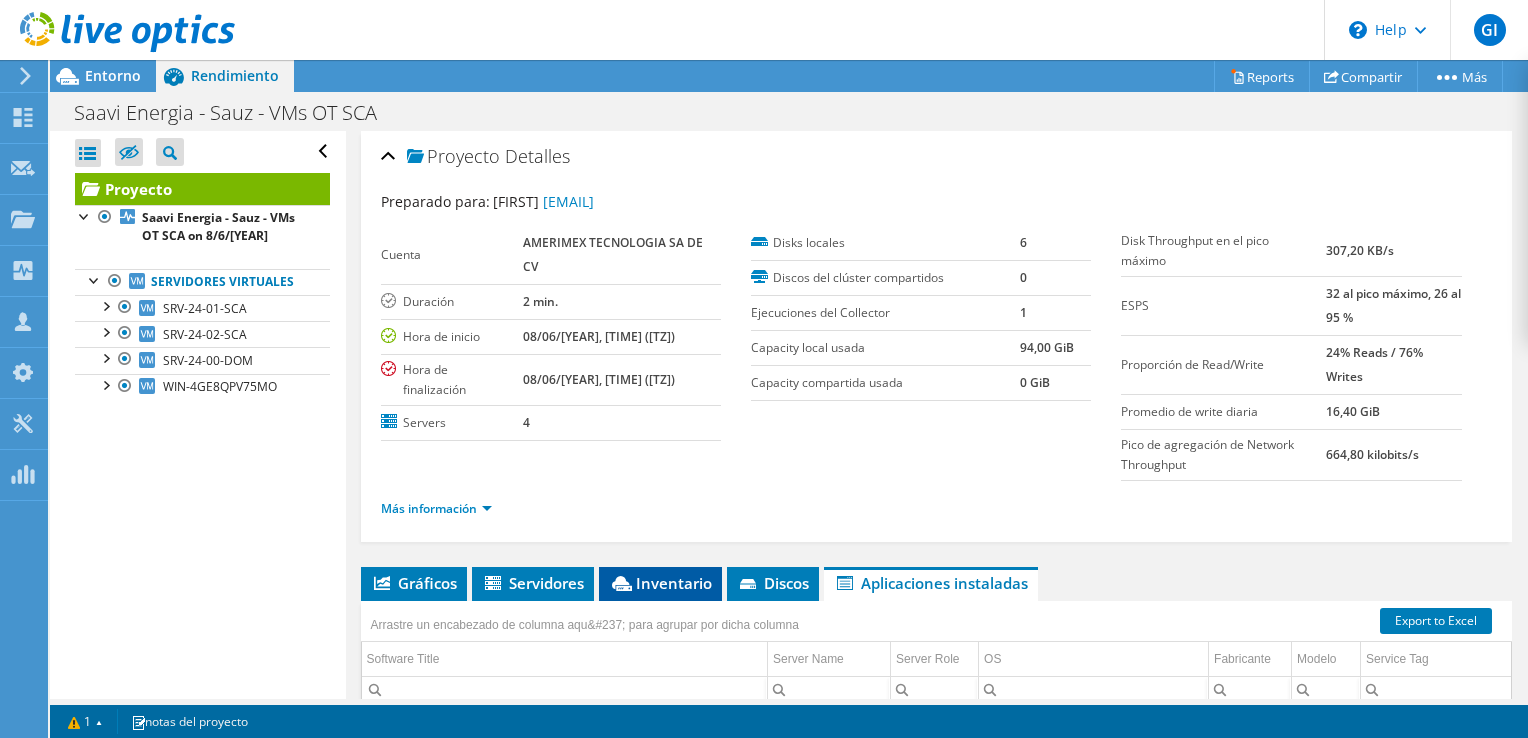 click on "Inventario" at bounding box center (660, 583) 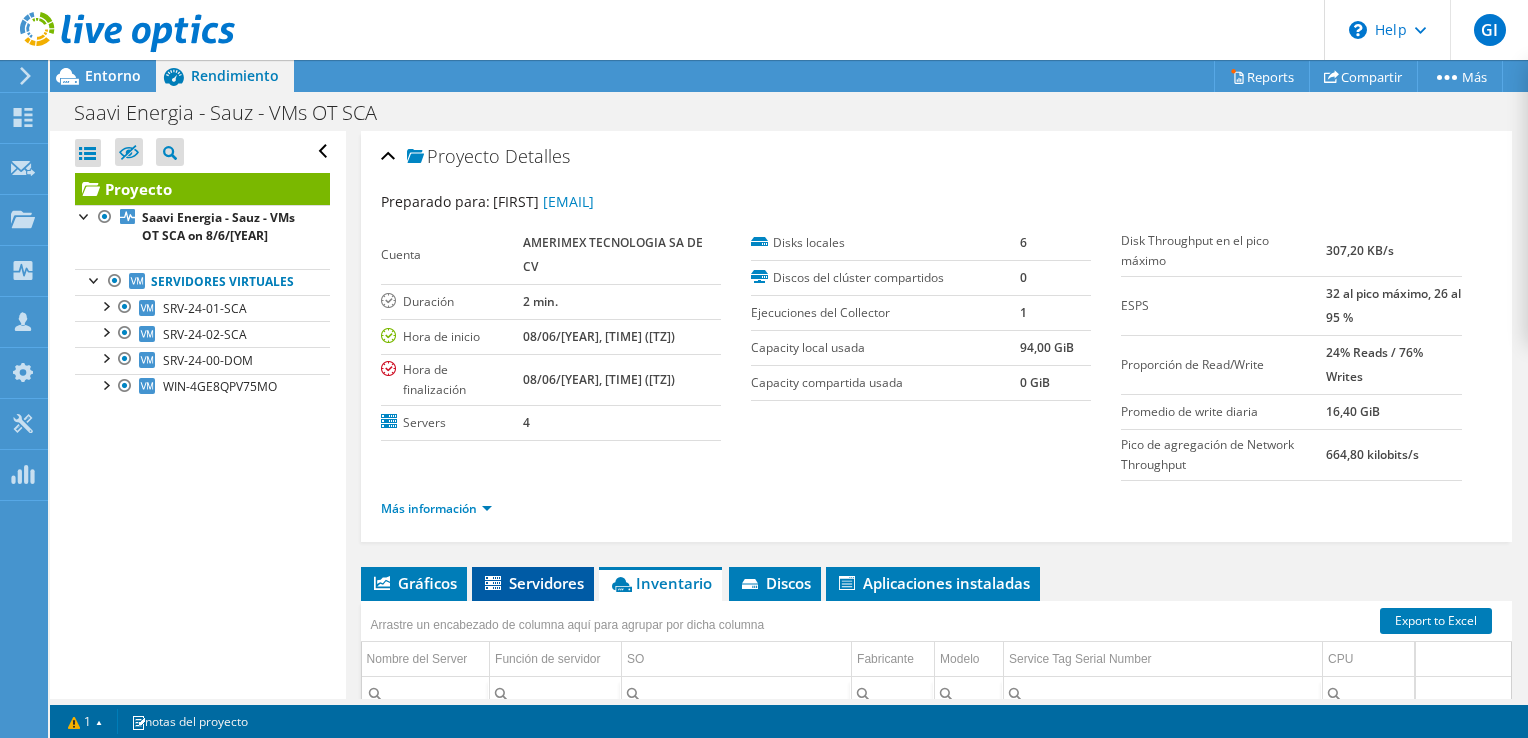 click on "Servidores" at bounding box center (533, 583) 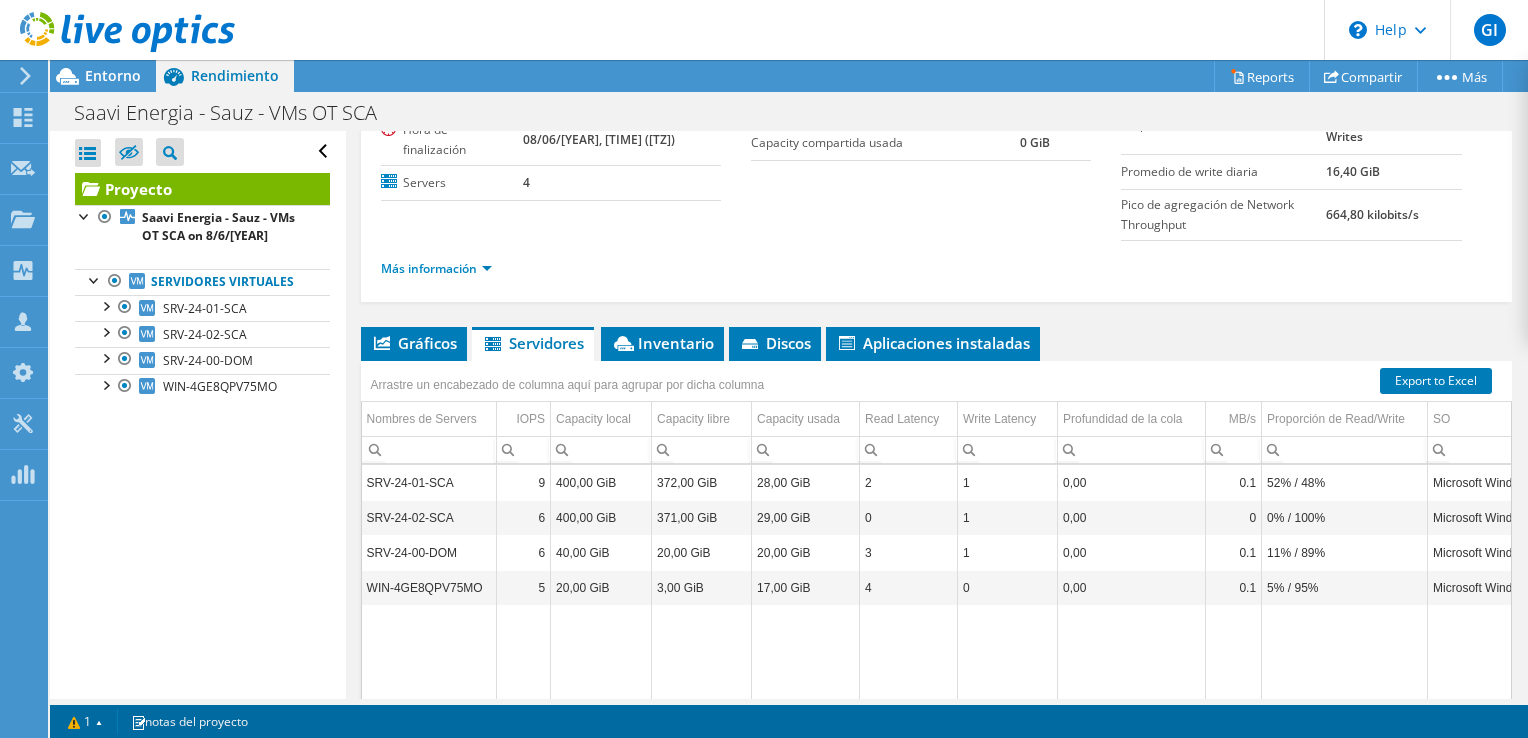 scroll, scrollTop: 242, scrollLeft: 0, axis: vertical 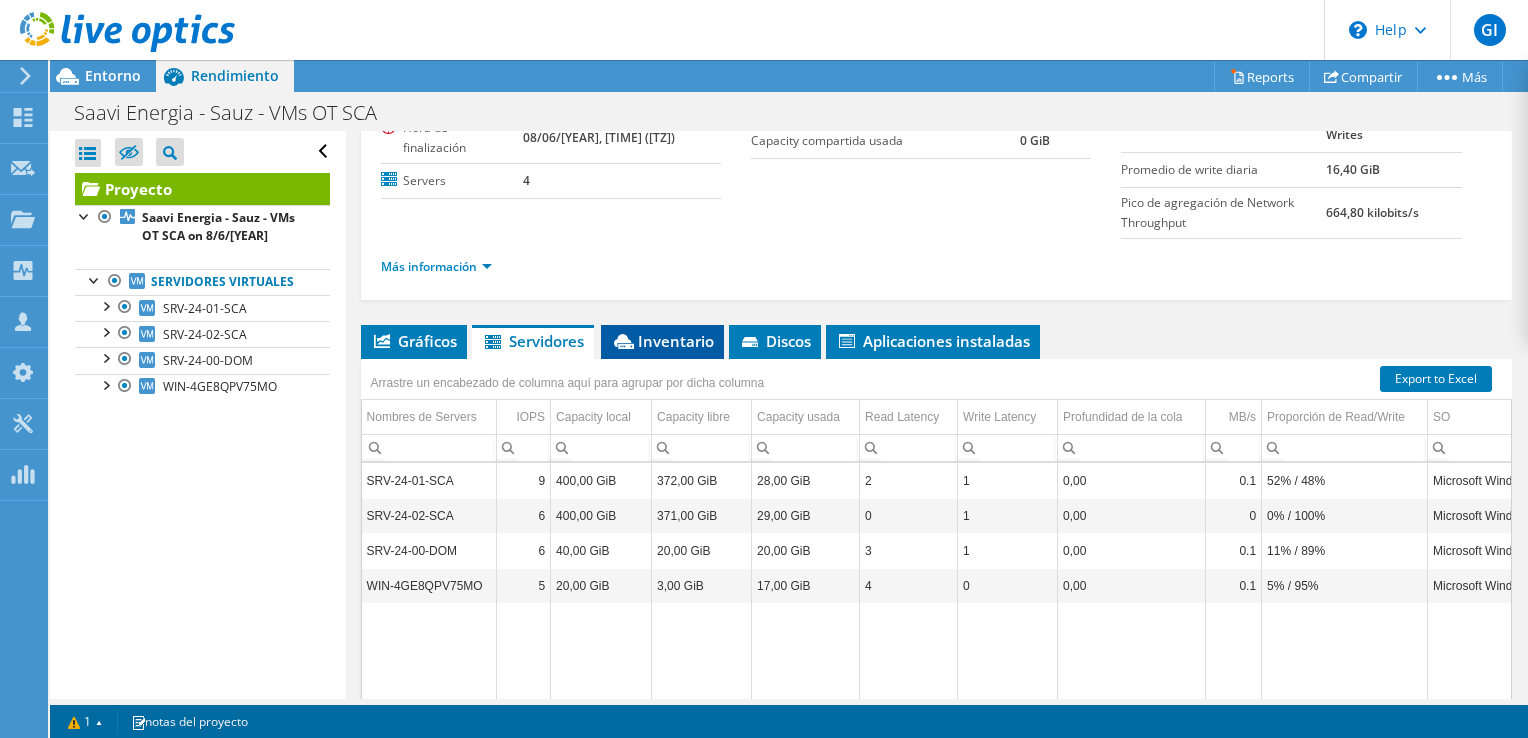 click on "Inventario" at bounding box center [662, 341] 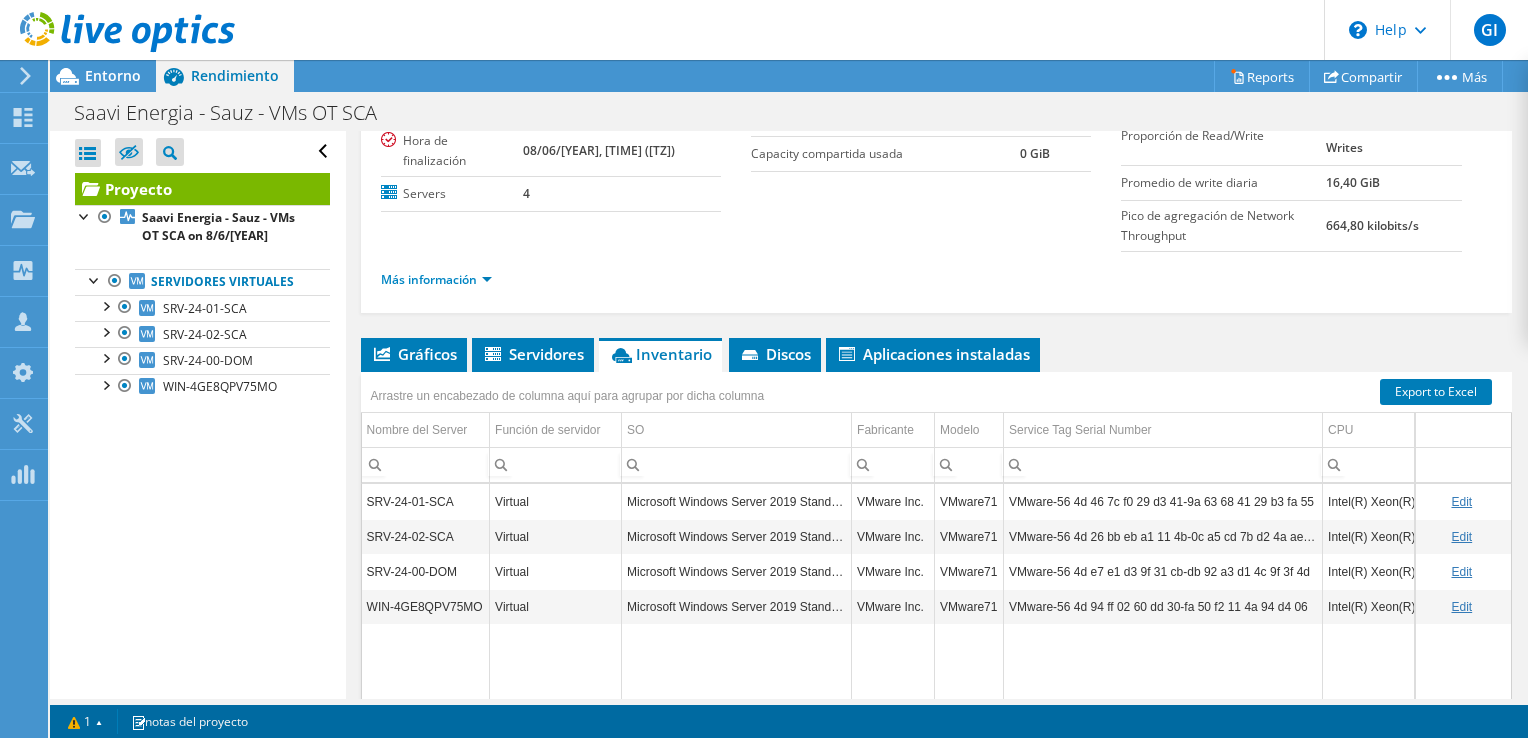 scroll, scrollTop: 0, scrollLeft: 0, axis: both 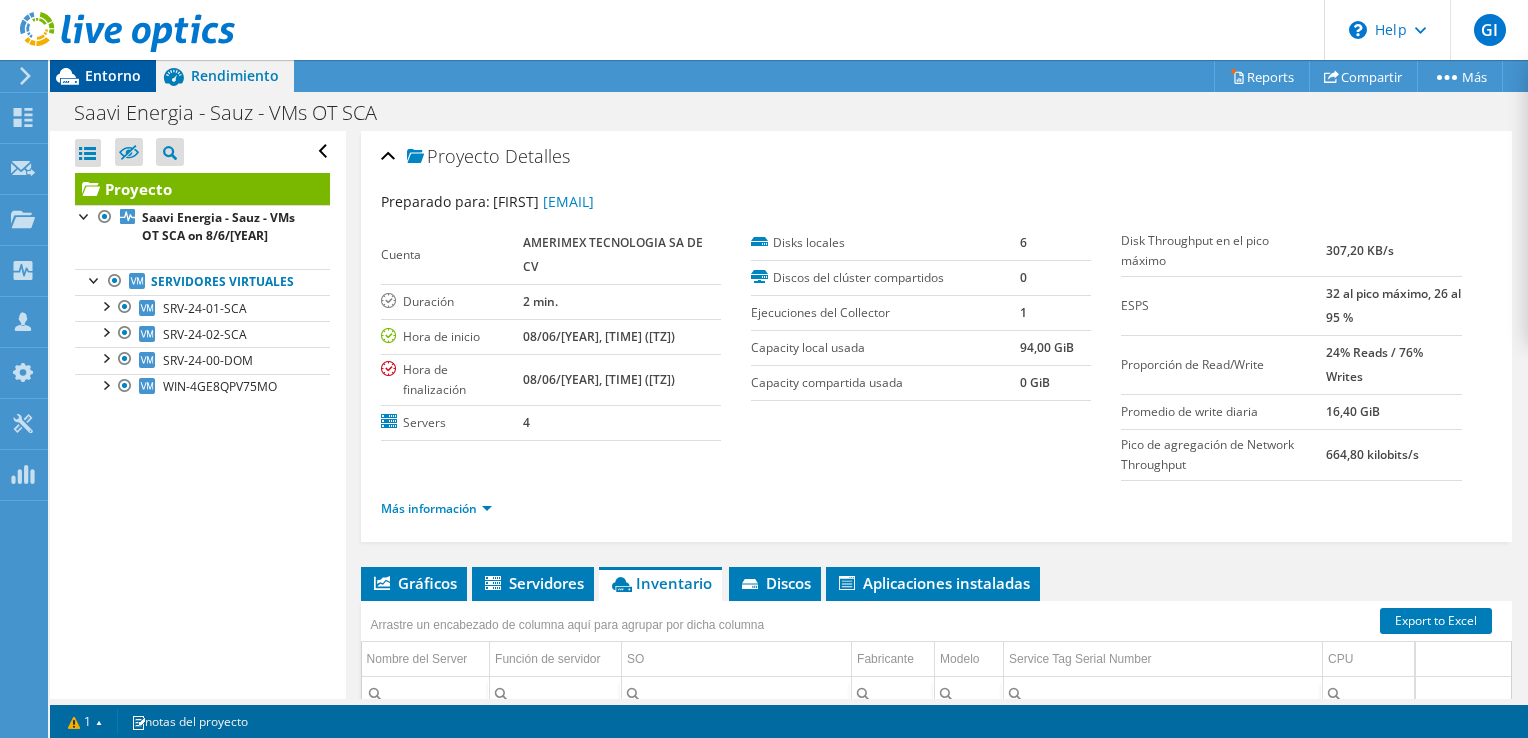 click 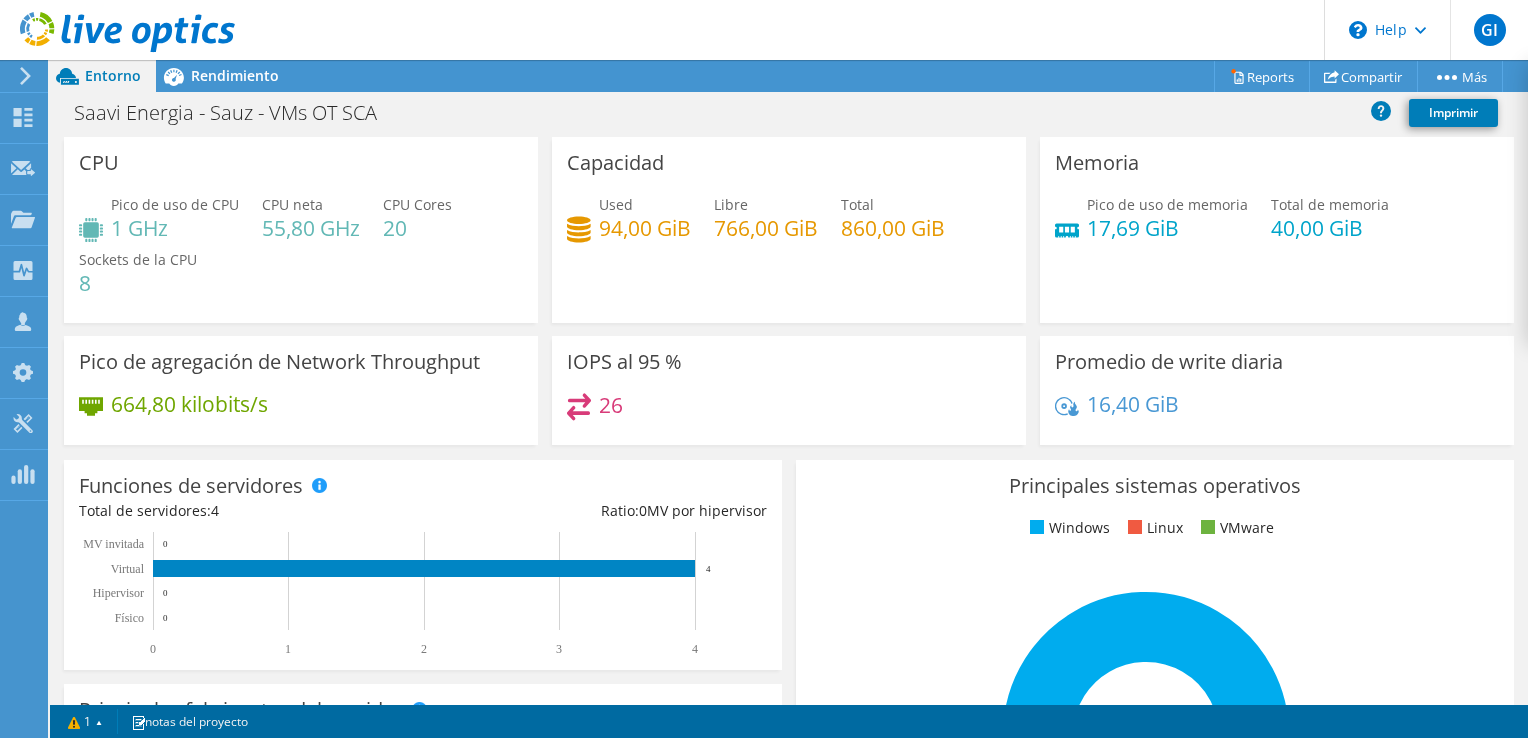 click 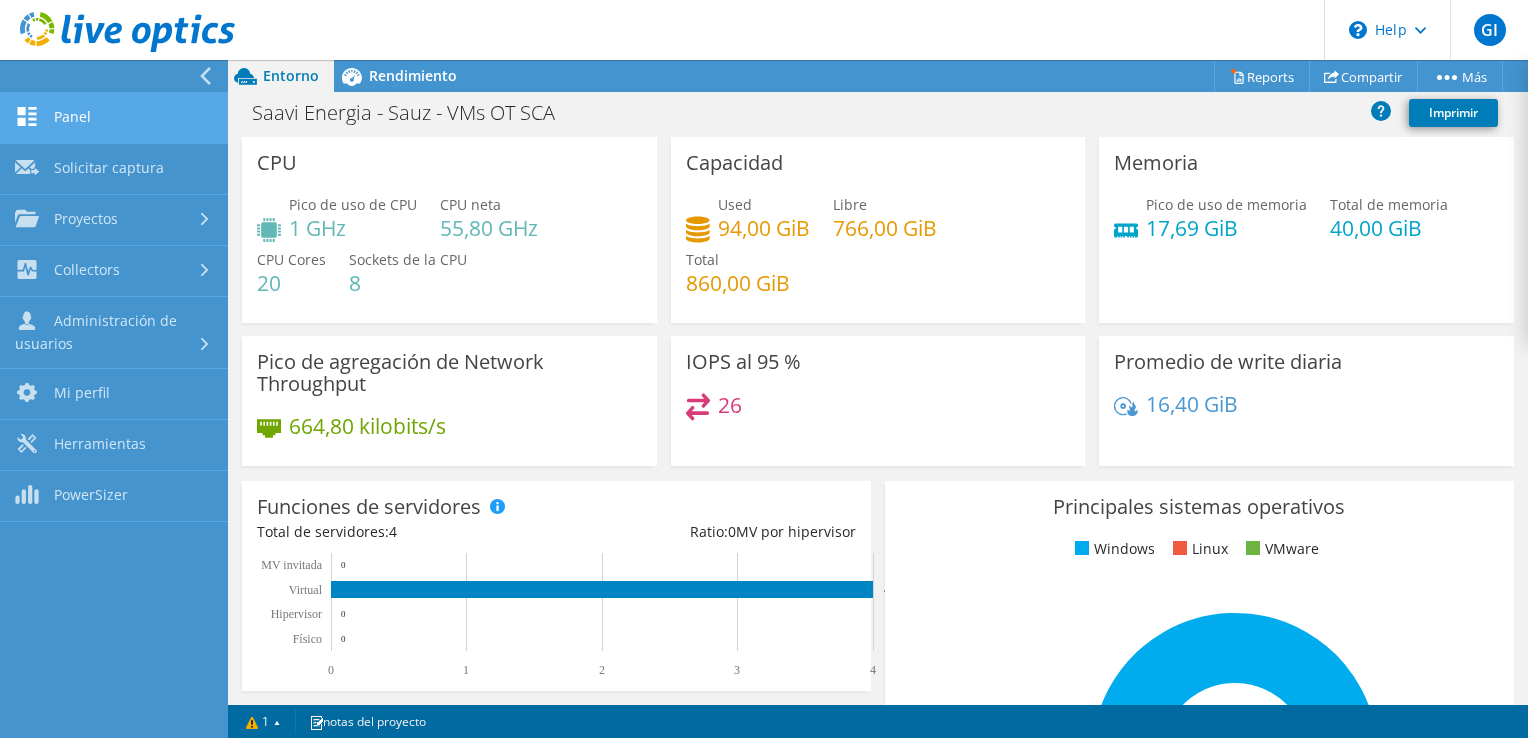 click on "Panel" at bounding box center (114, 118) 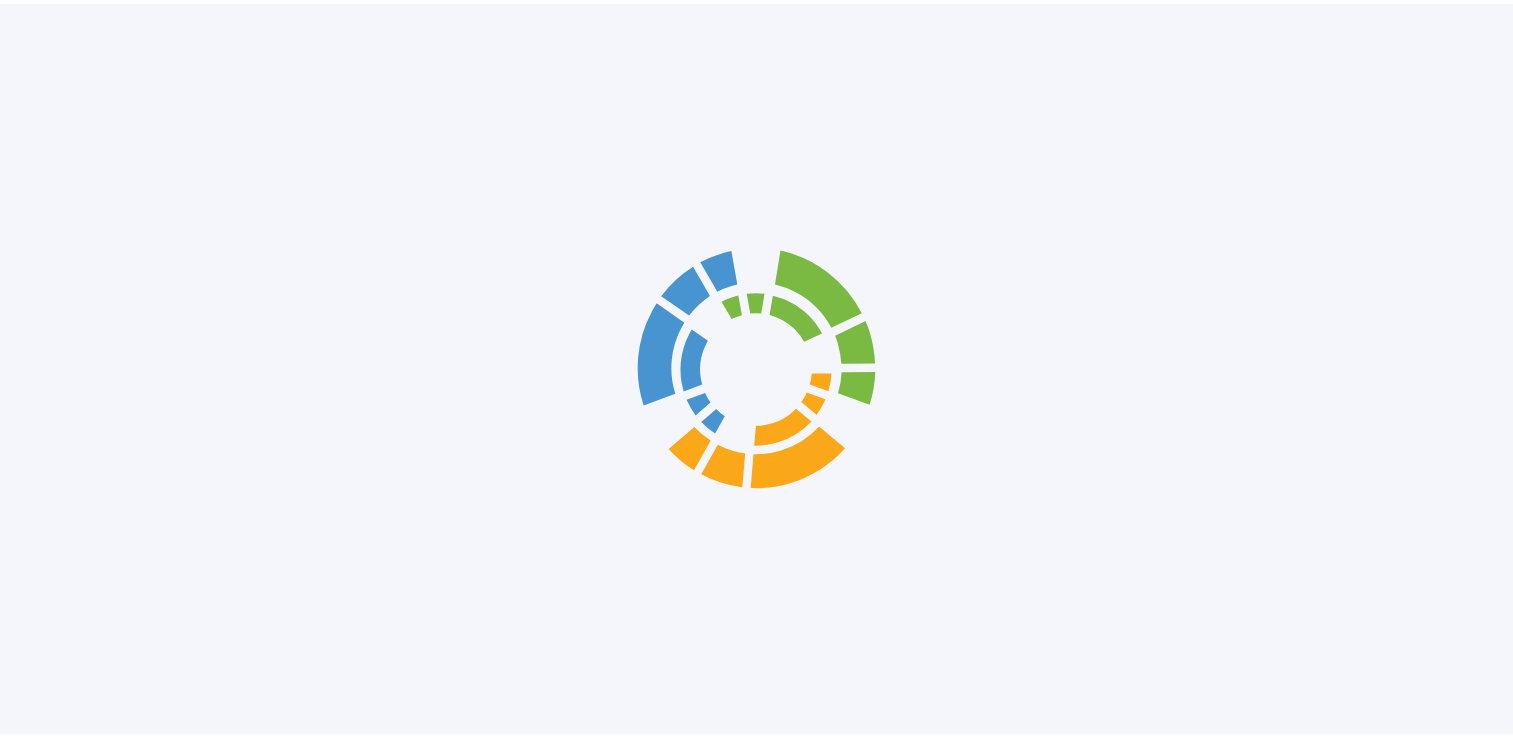 scroll, scrollTop: 0, scrollLeft: 0, axis: both 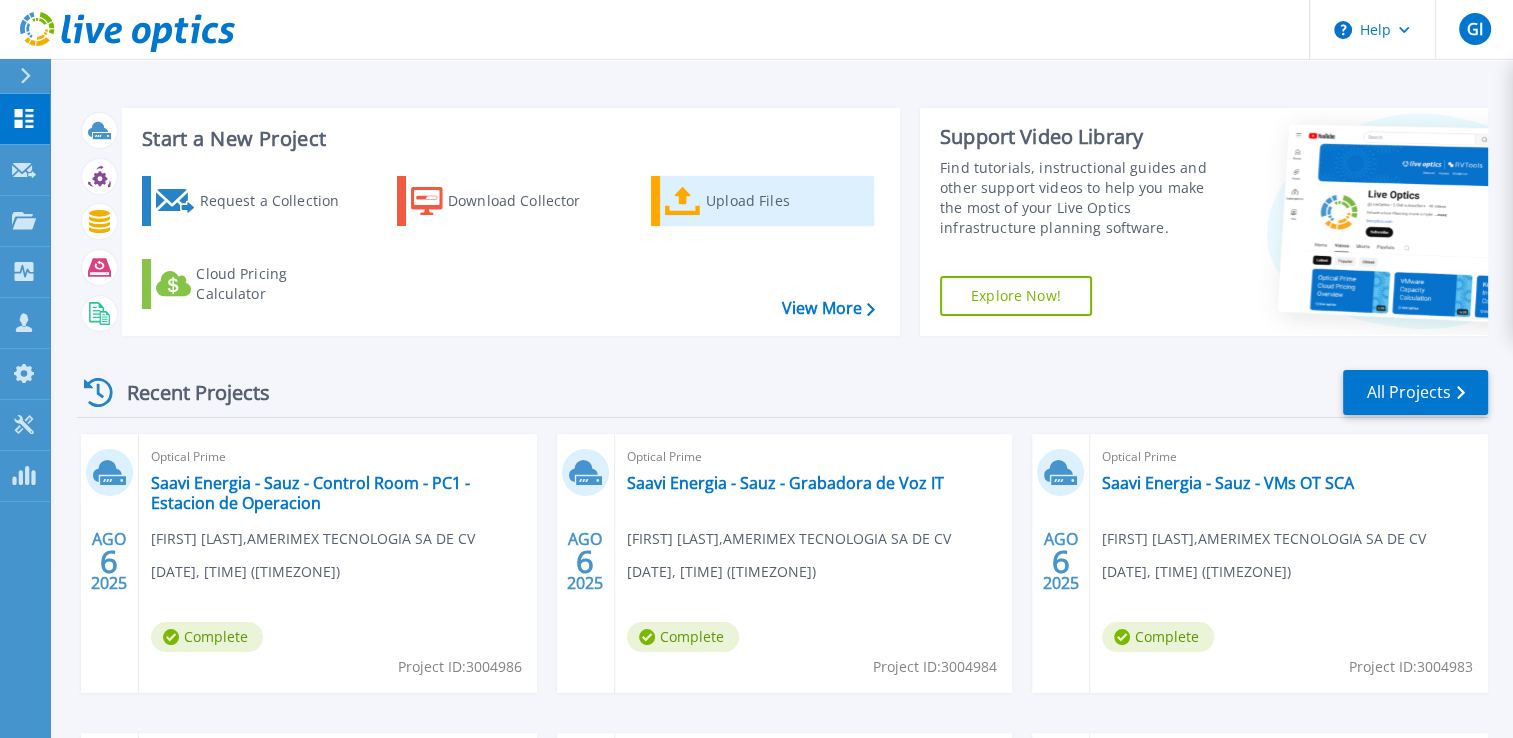 click on "Upload Files" at bounding box center (786, 201) 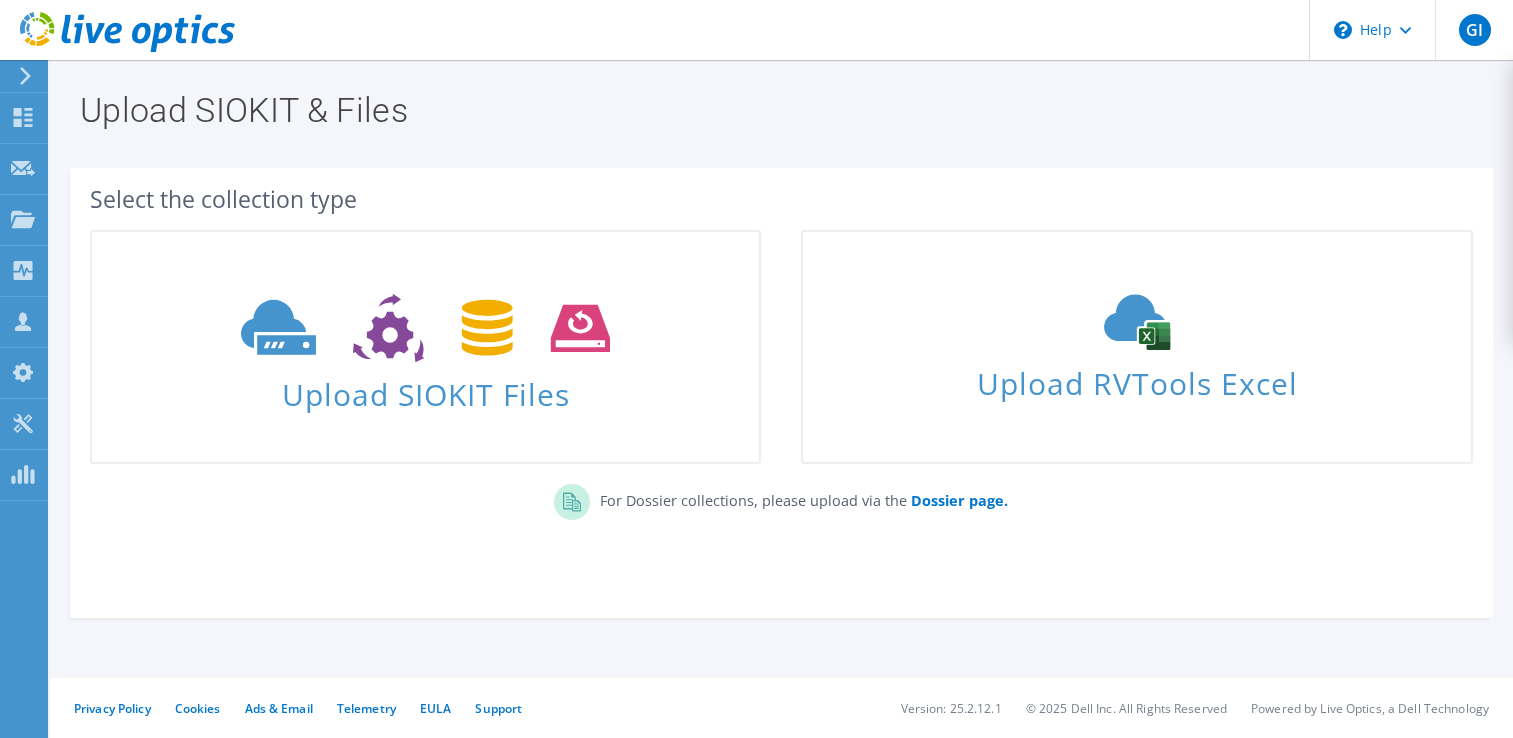 scroll, scrollTop: 0, scrollLeft: 0, axis: both 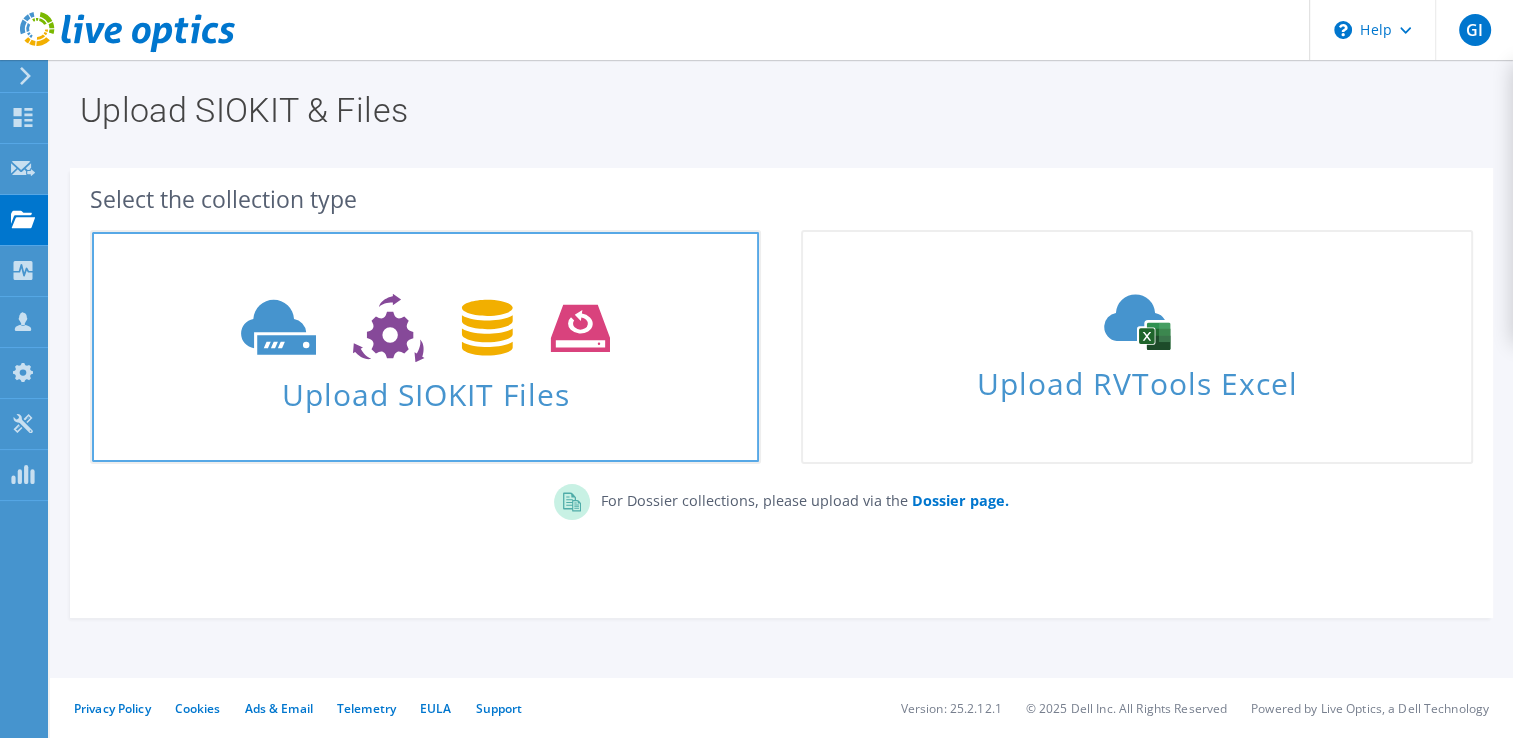 click 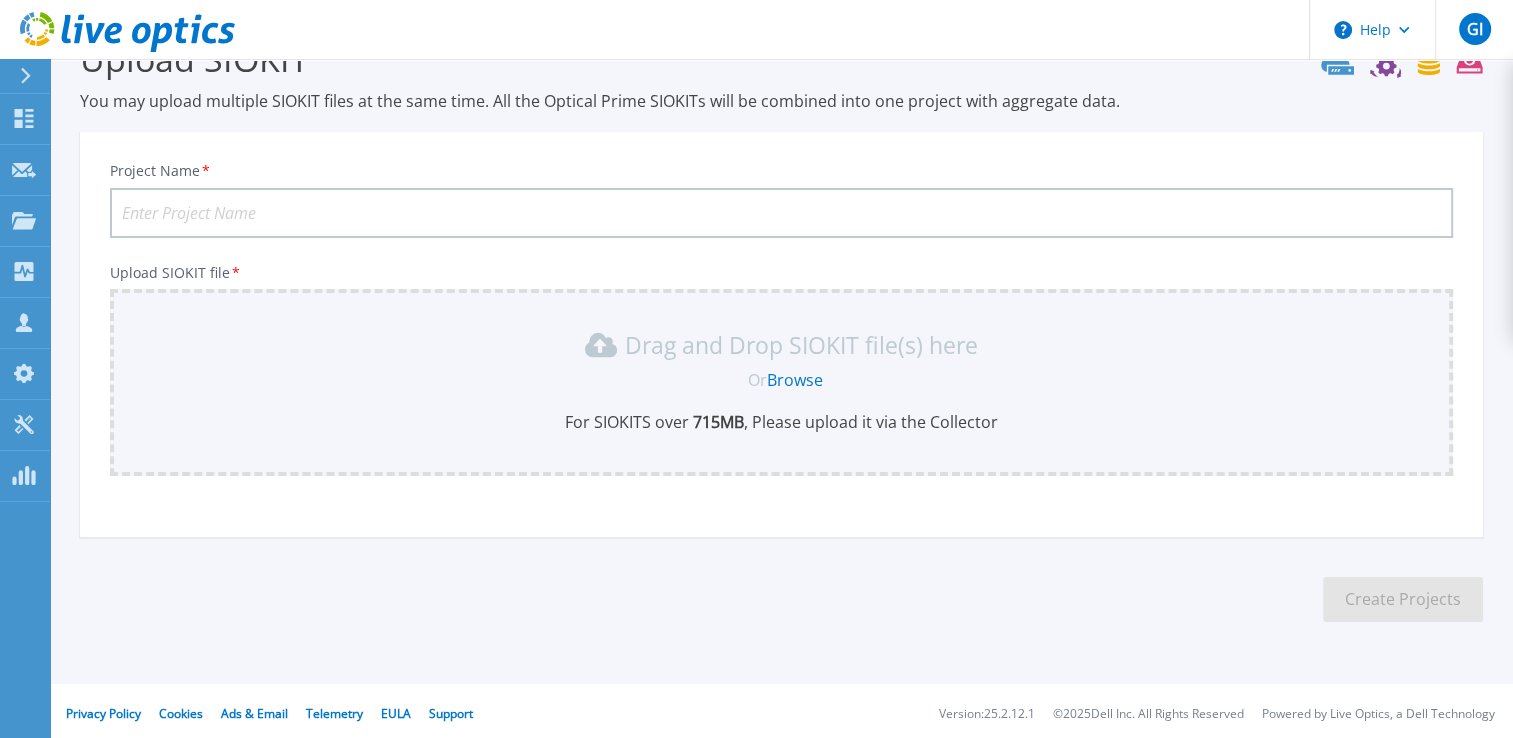 scroll, scrollTop: 56, scrollLeft: 0, axis: vertical 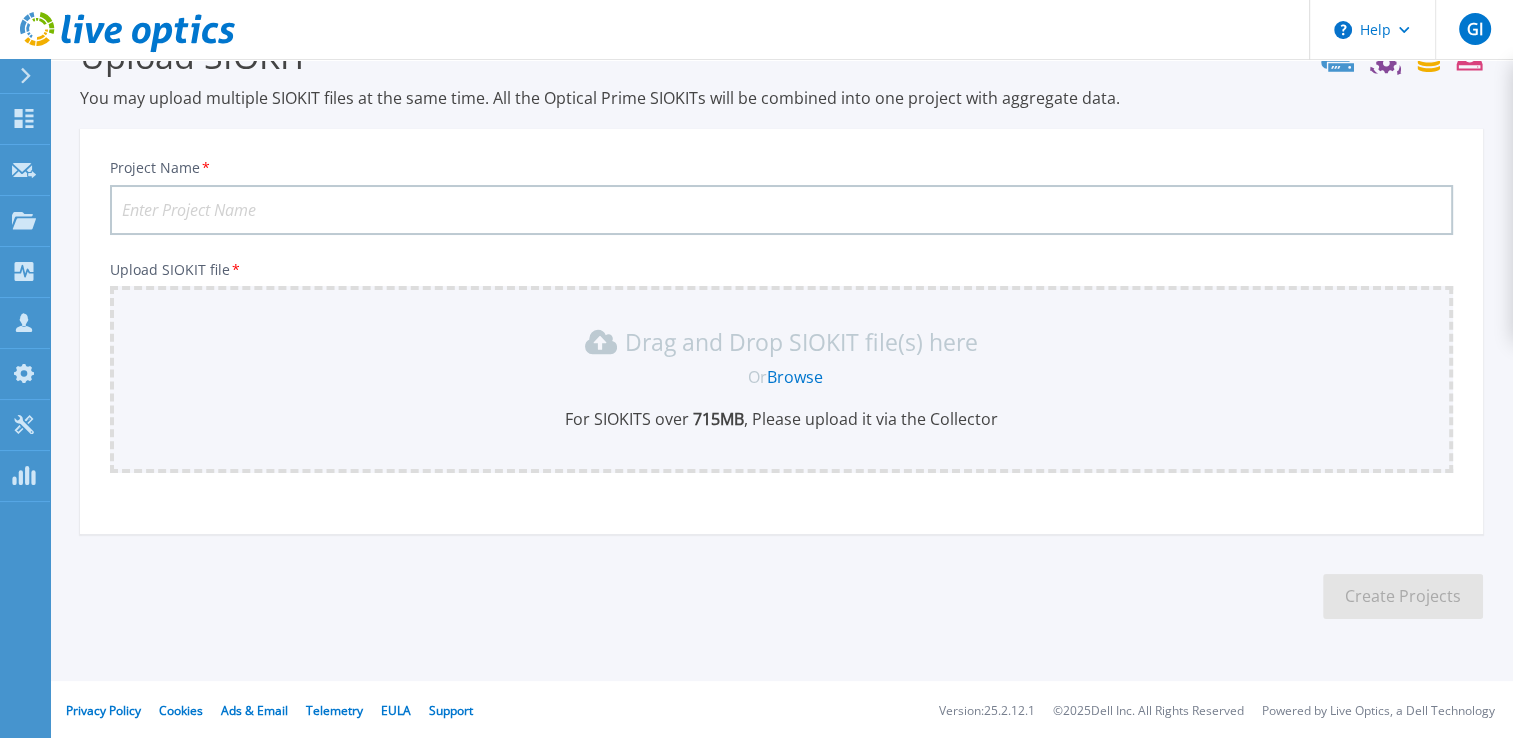 click on "Project Name *" at bounding box center [781, 210] 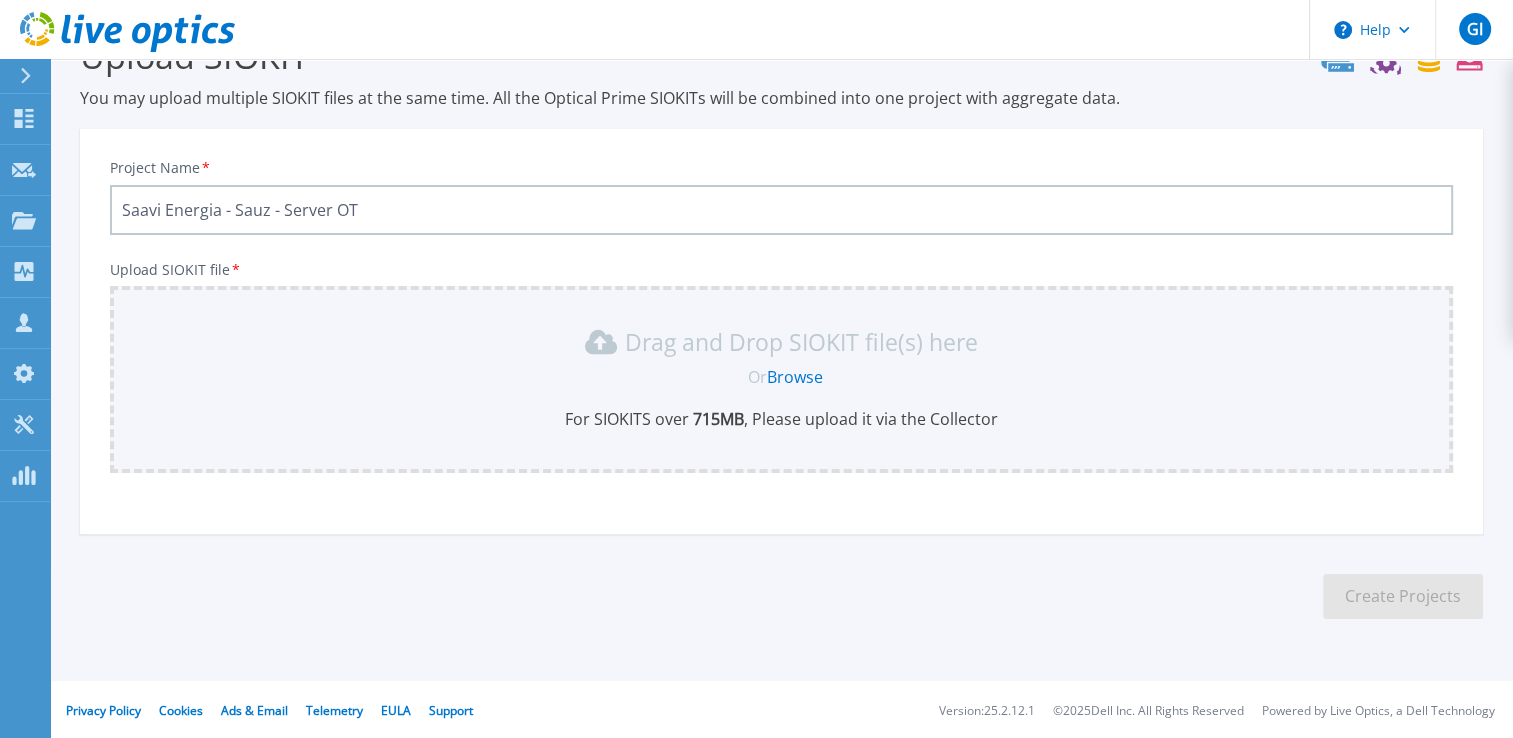 type on "Saavi Energia - Sauz - Server OT" 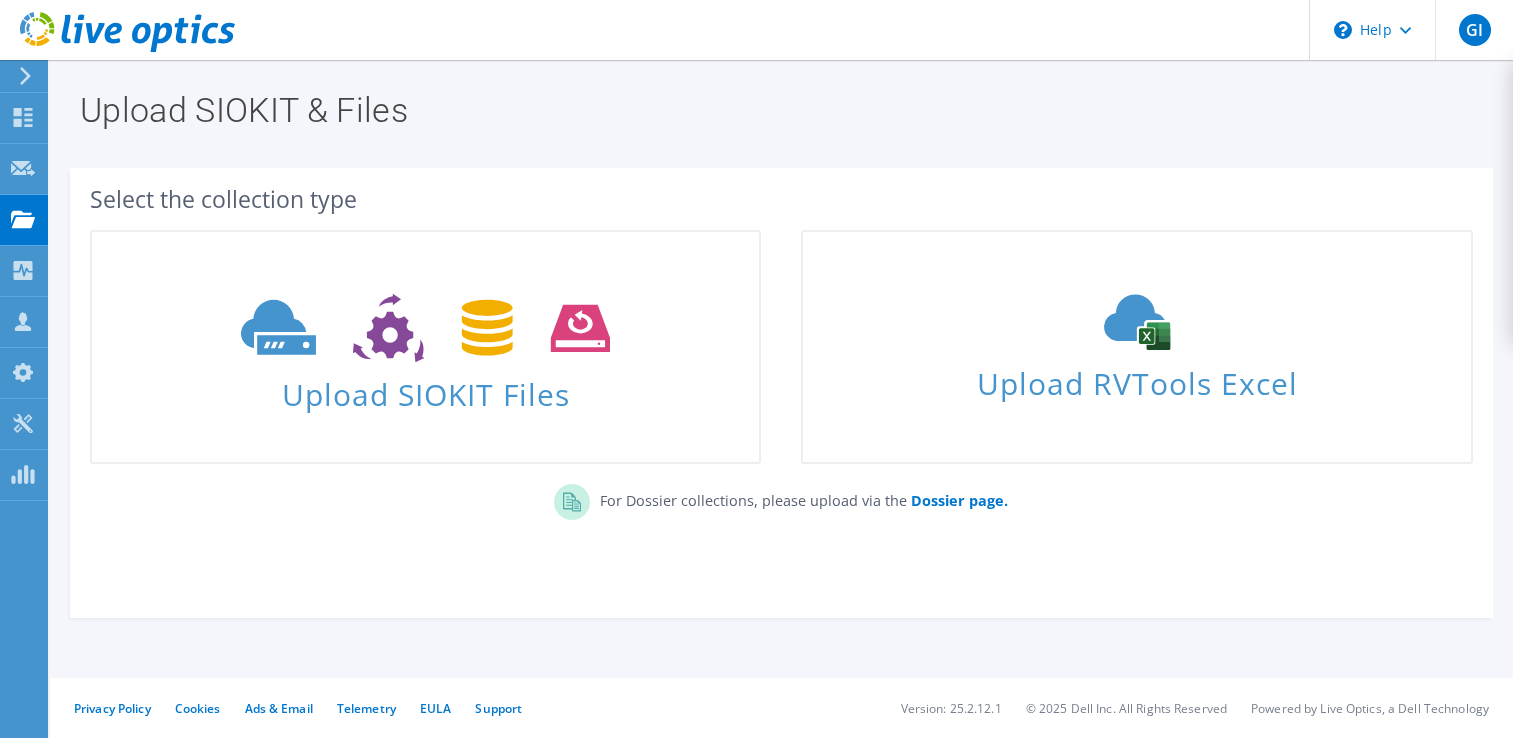 scroll, scrollTop: 0, scrollLeft: 0, axis: both 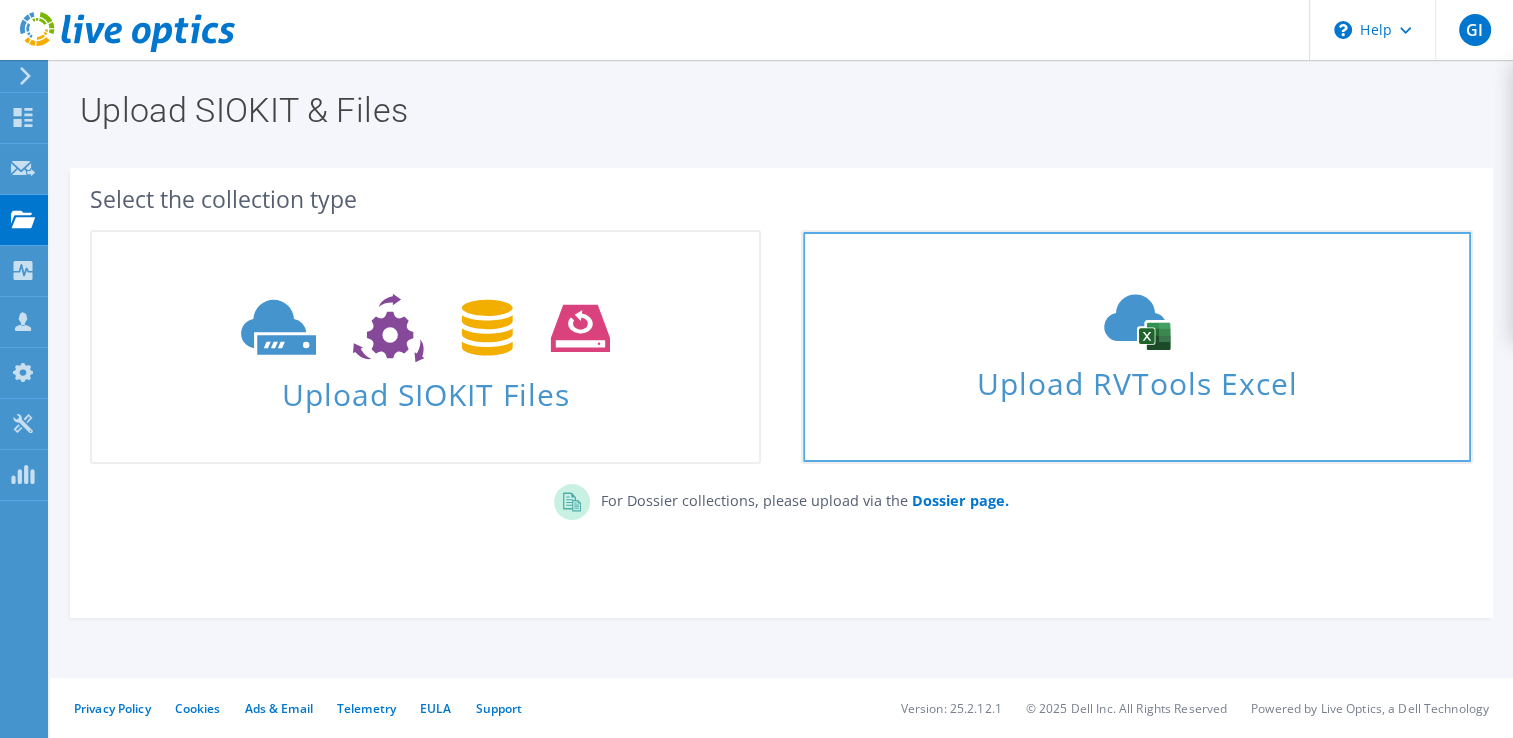 click 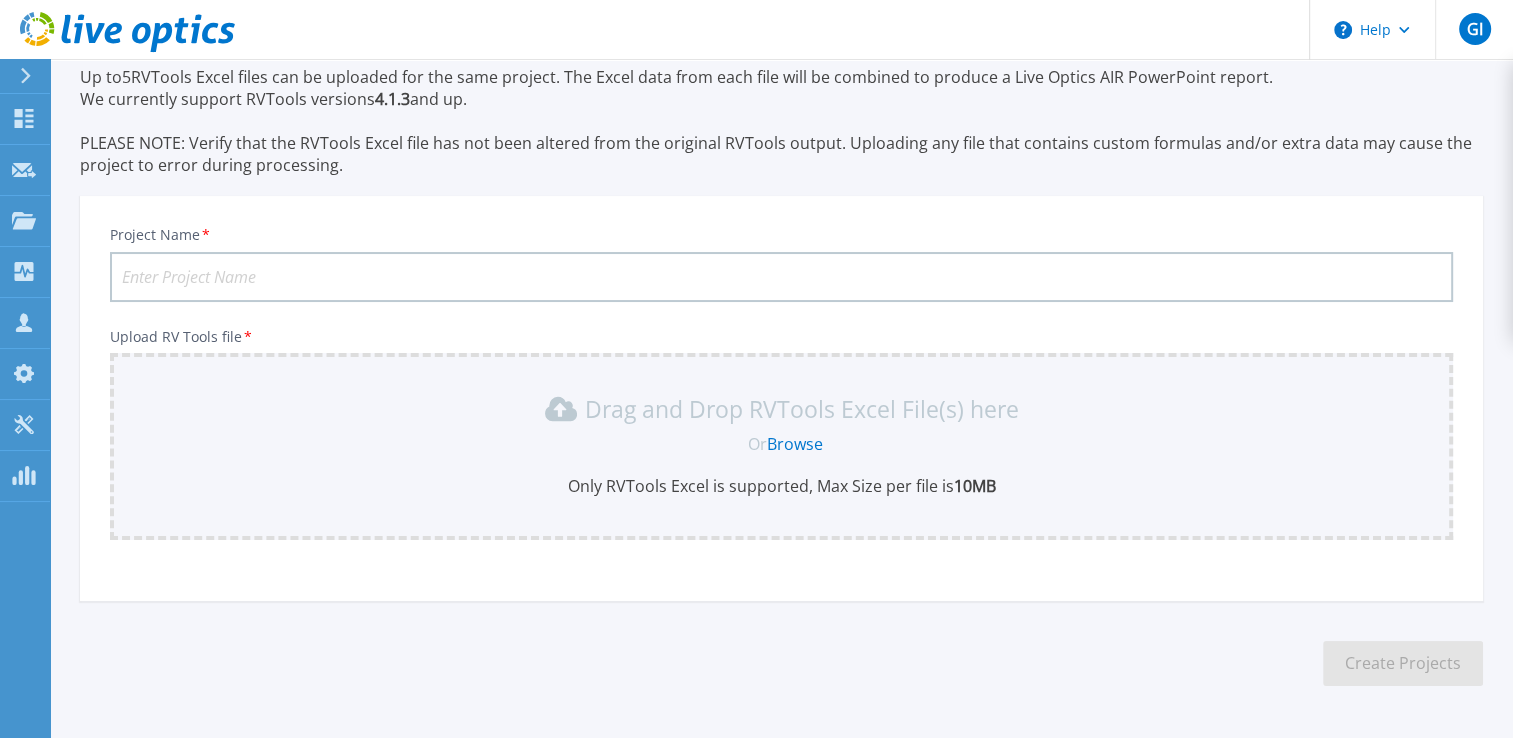 scroll, scrollTop: 144, scrollLeft: 0, axis: vertical 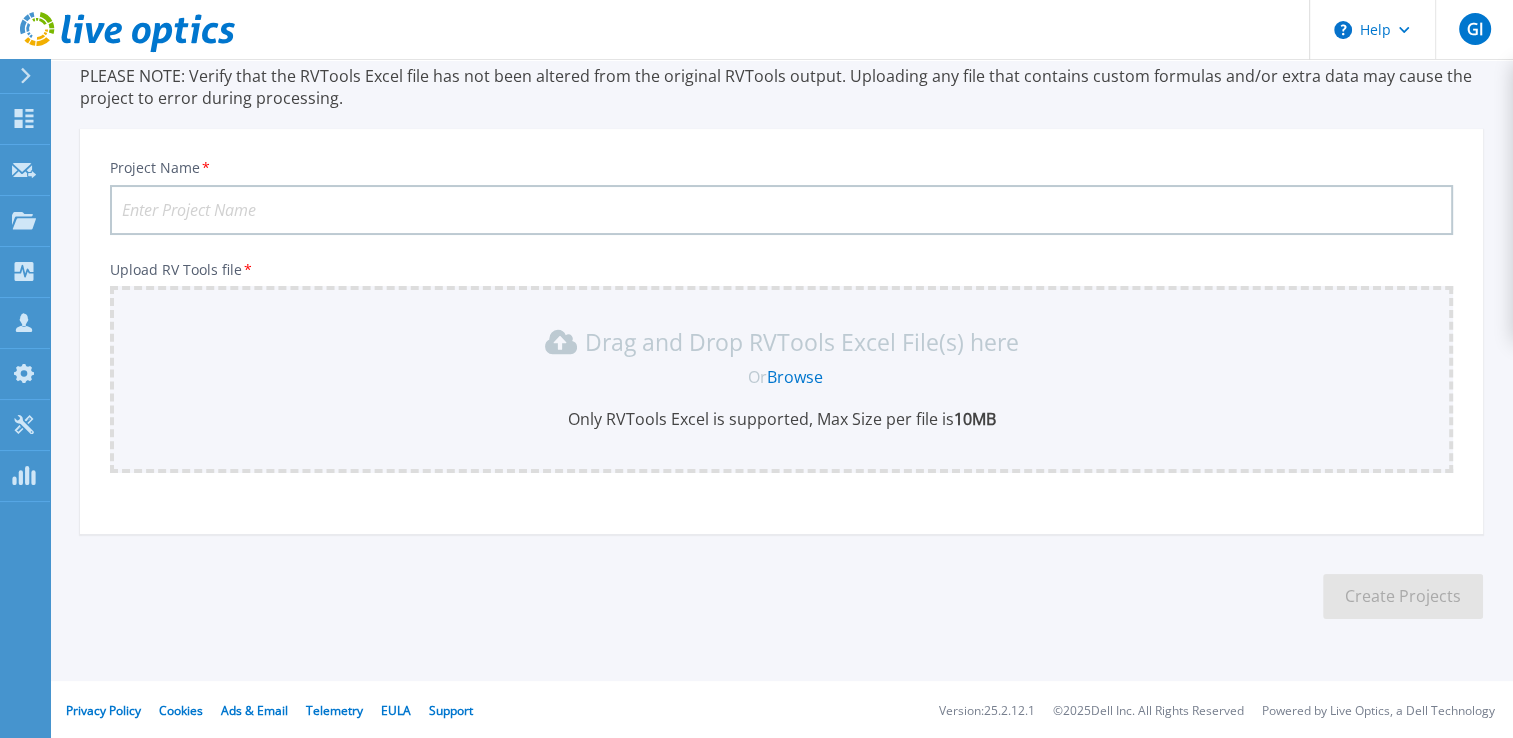 click on "Project Name *" at bounding box center [781, 210] 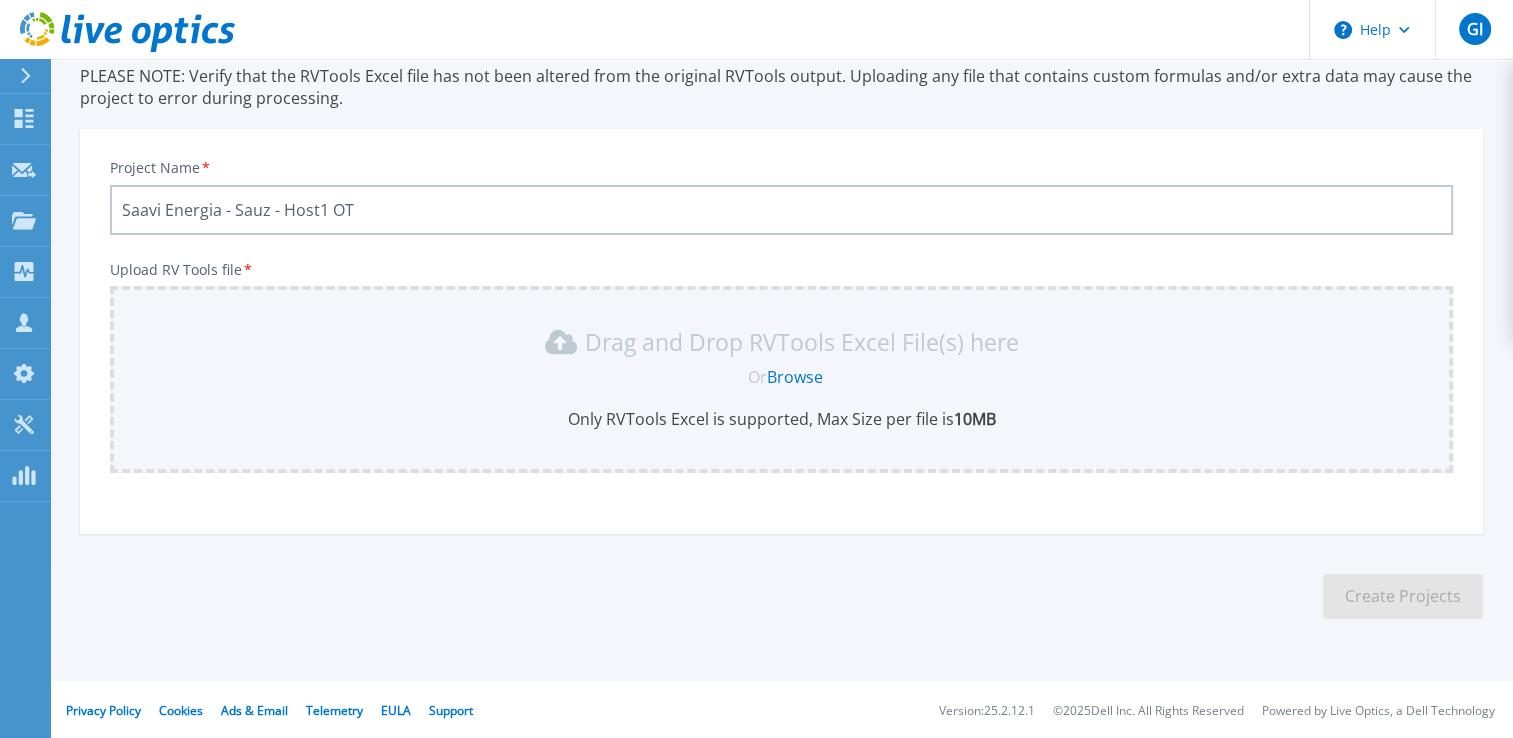 type on "Saavi Energia - Sauz - Host1 OT" 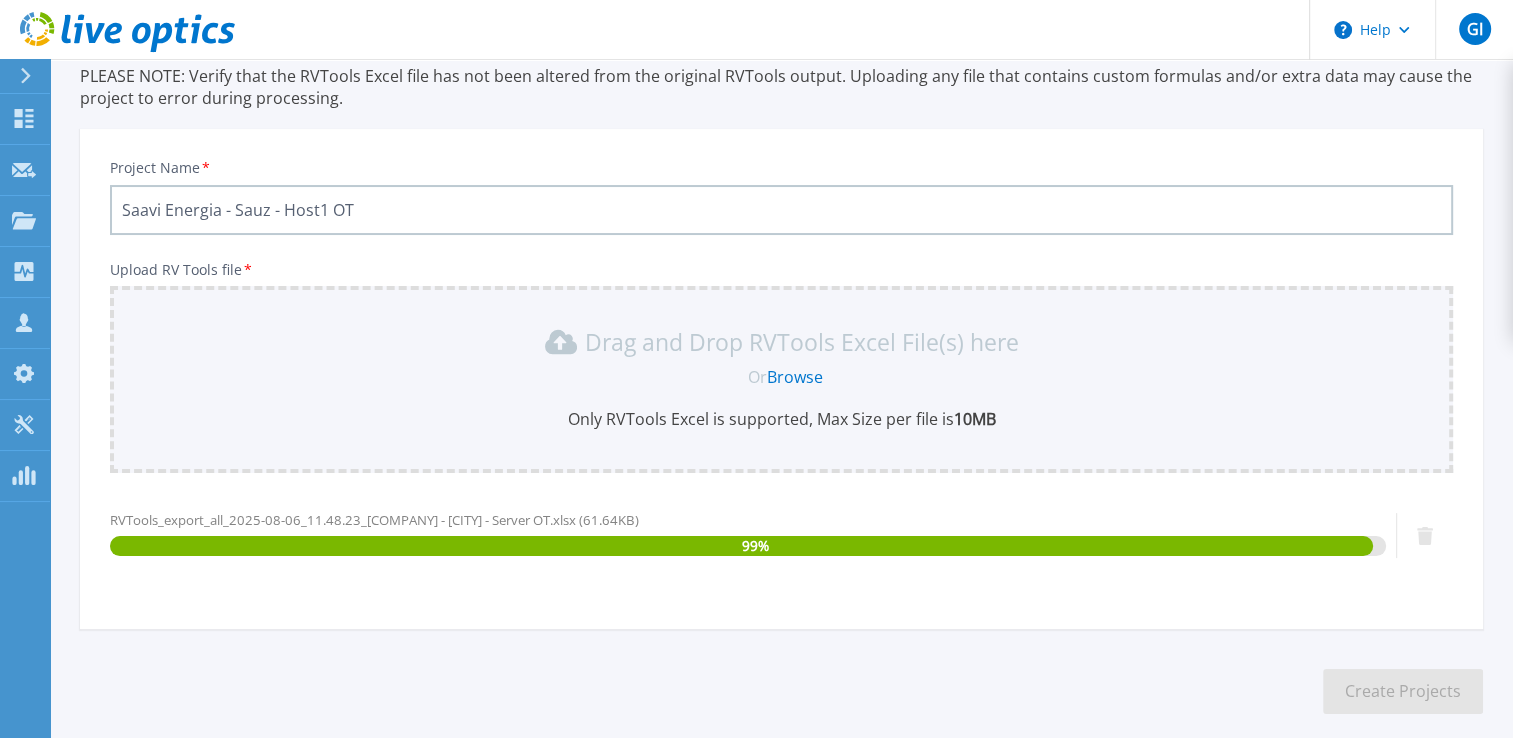 scroll, scrollTop: 240, scrollLeft: 0, axis: vertical 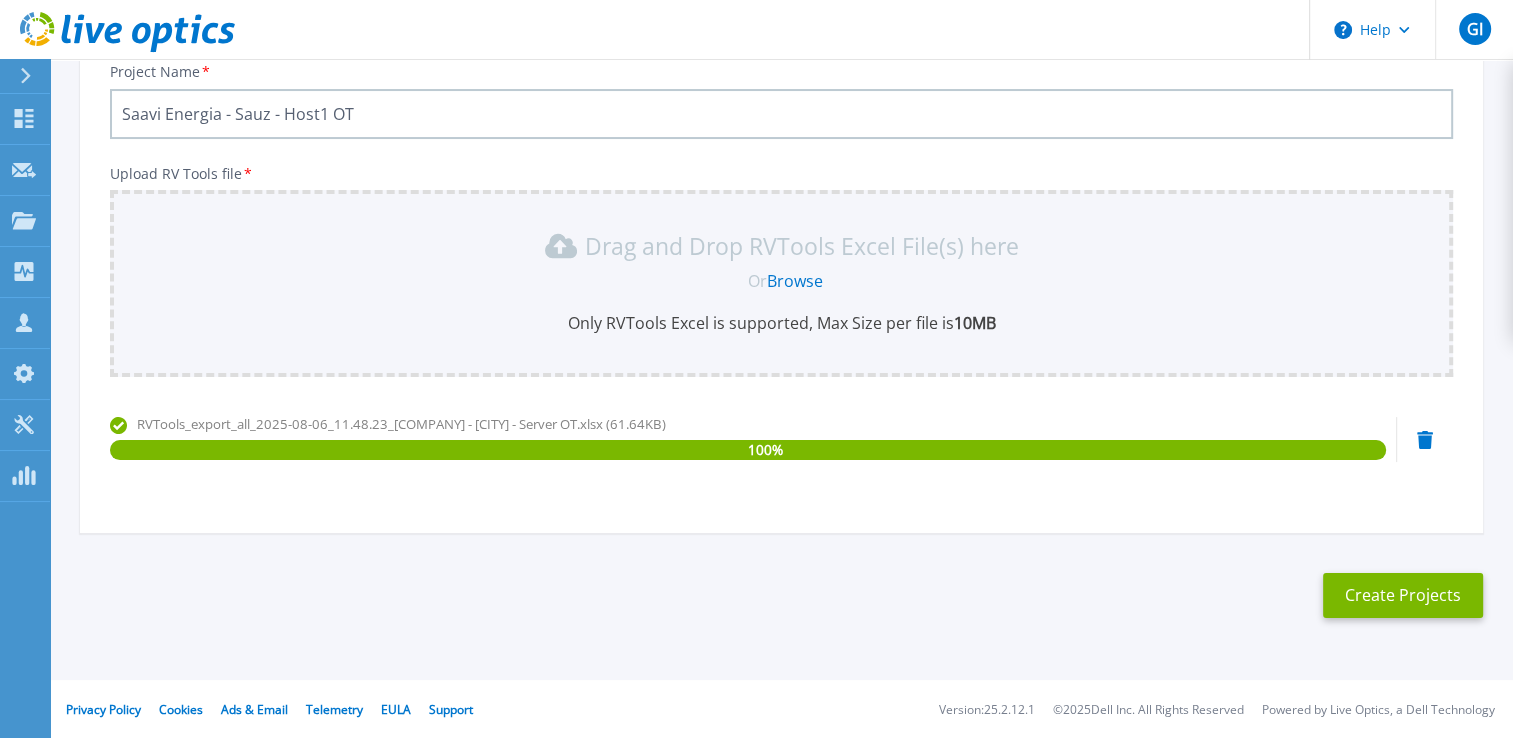 drag, startPoint x: 372, startPoint y: 108, endPoint x: 118, endPoint y: 104, distance: 254.0315 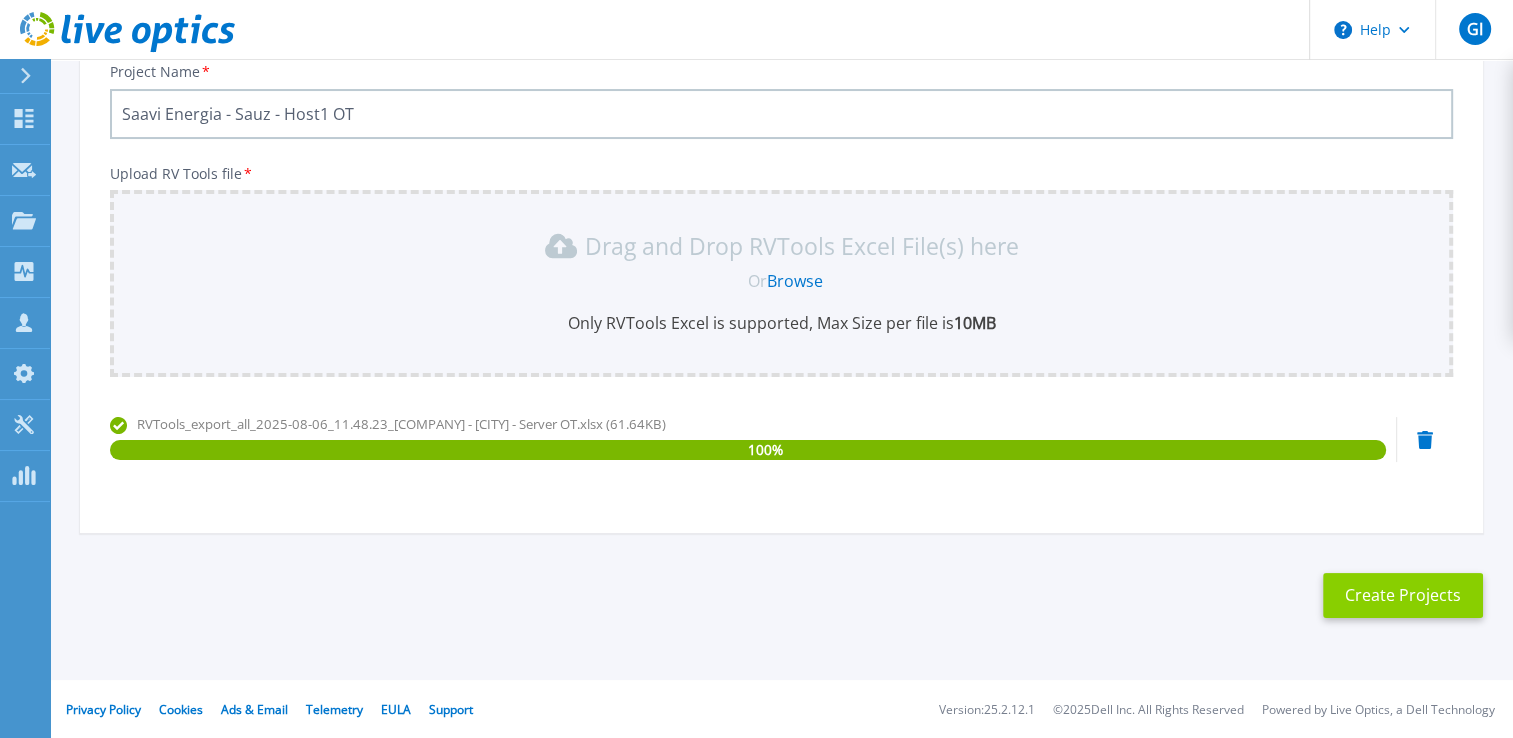 click on "Create Projects" at bounding box center [1403, 595] 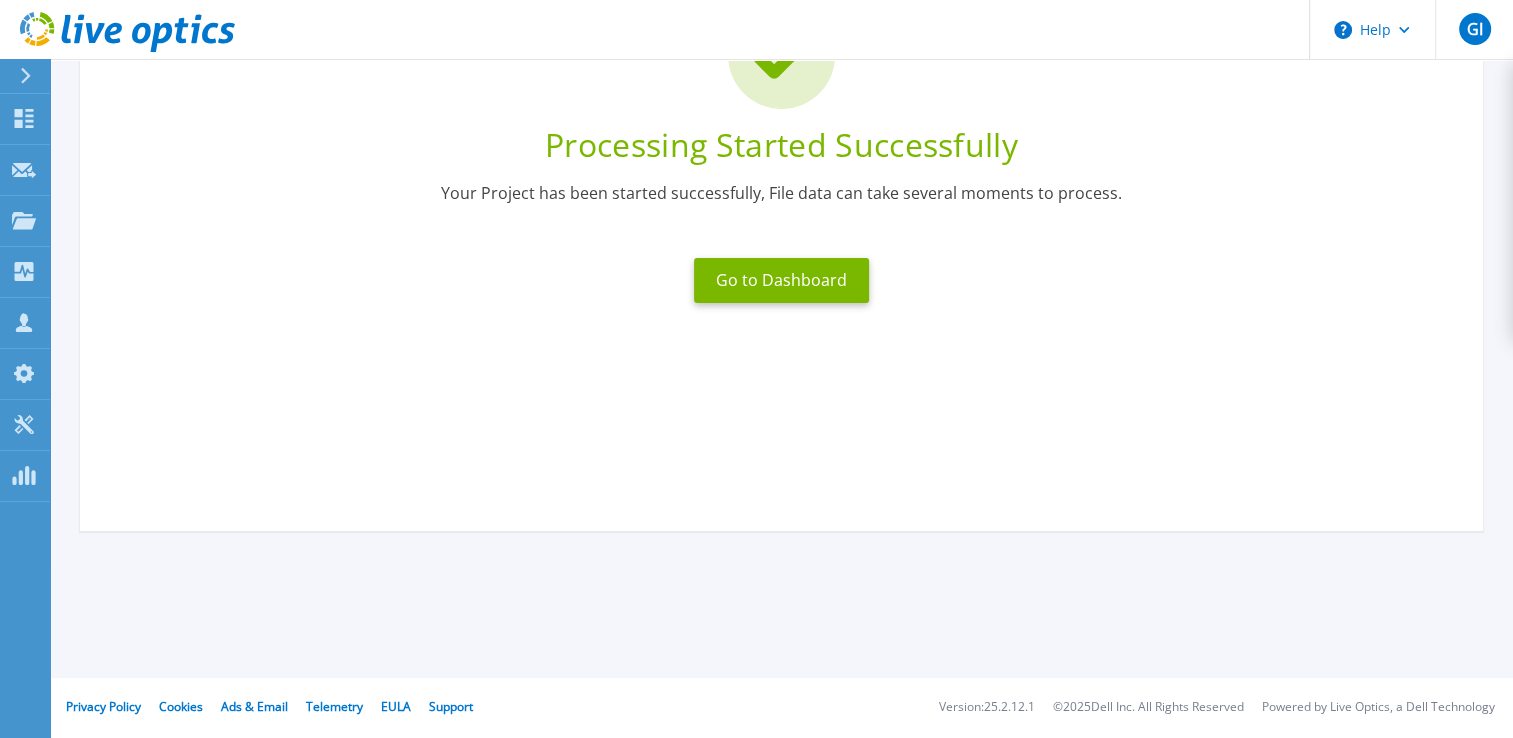 scroll, scrollTop: 211, scrollLeft: 0, axis: vertical 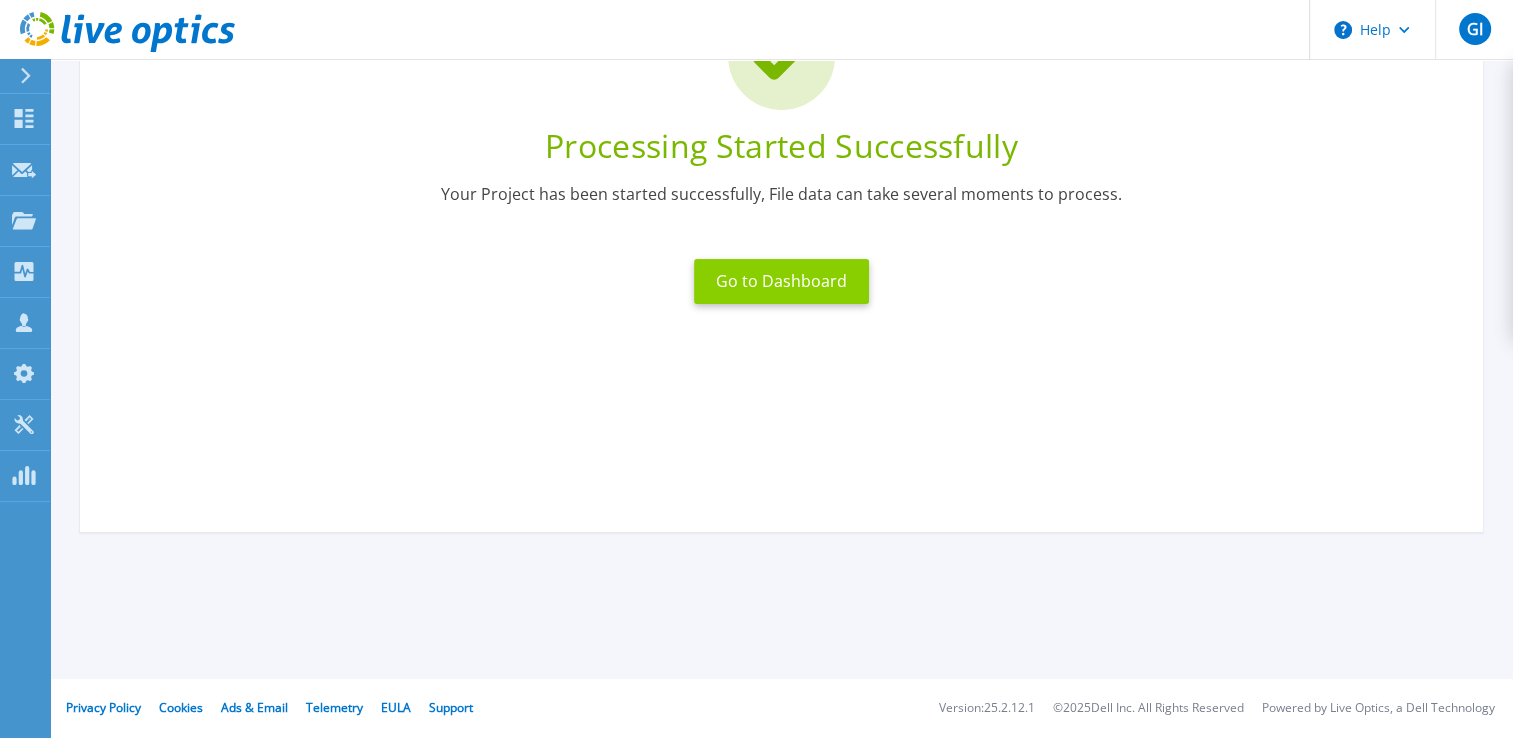 click on "Go to Dashboard" at bounding box center [781, 281] 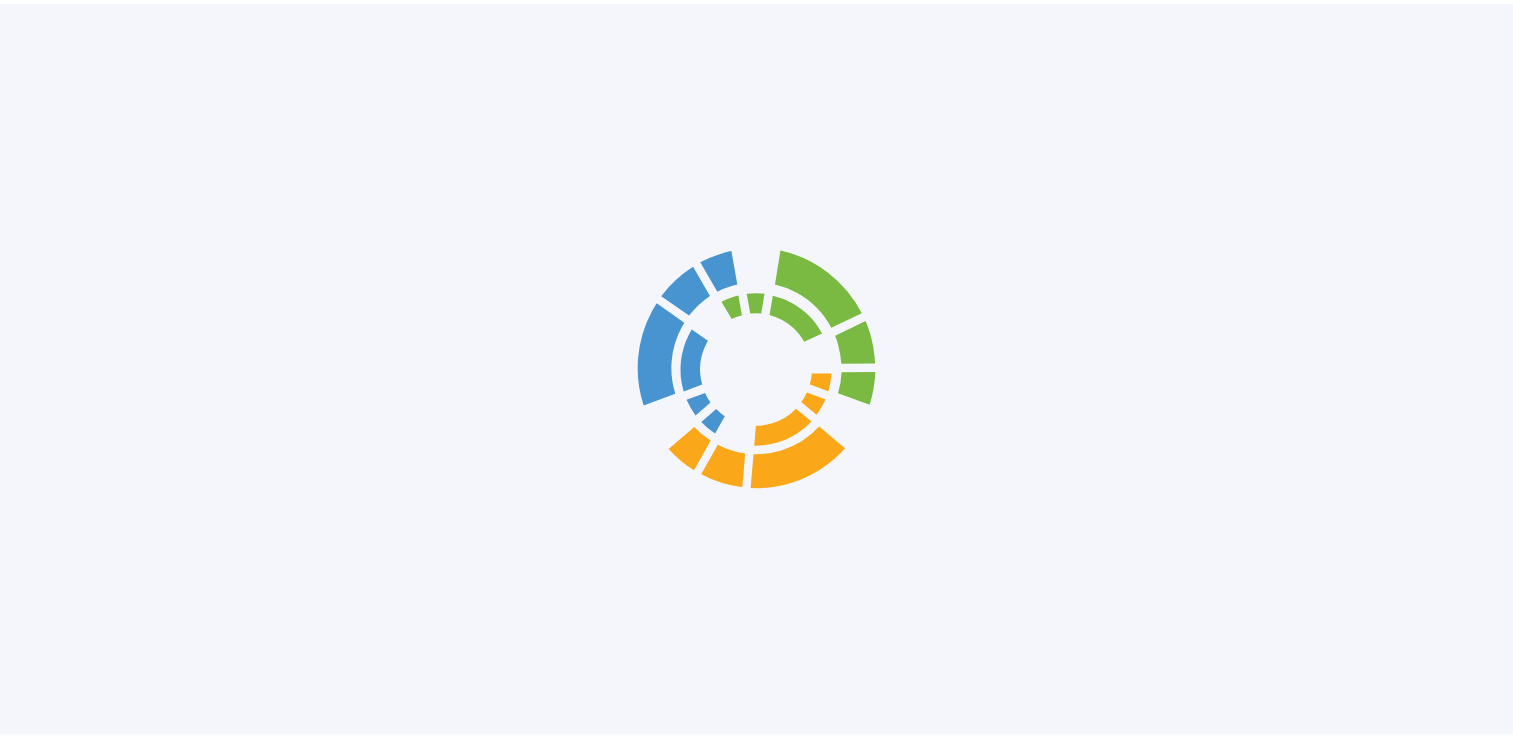 scroll, scrollTop: 0, scrollLeft: 0, axis: both 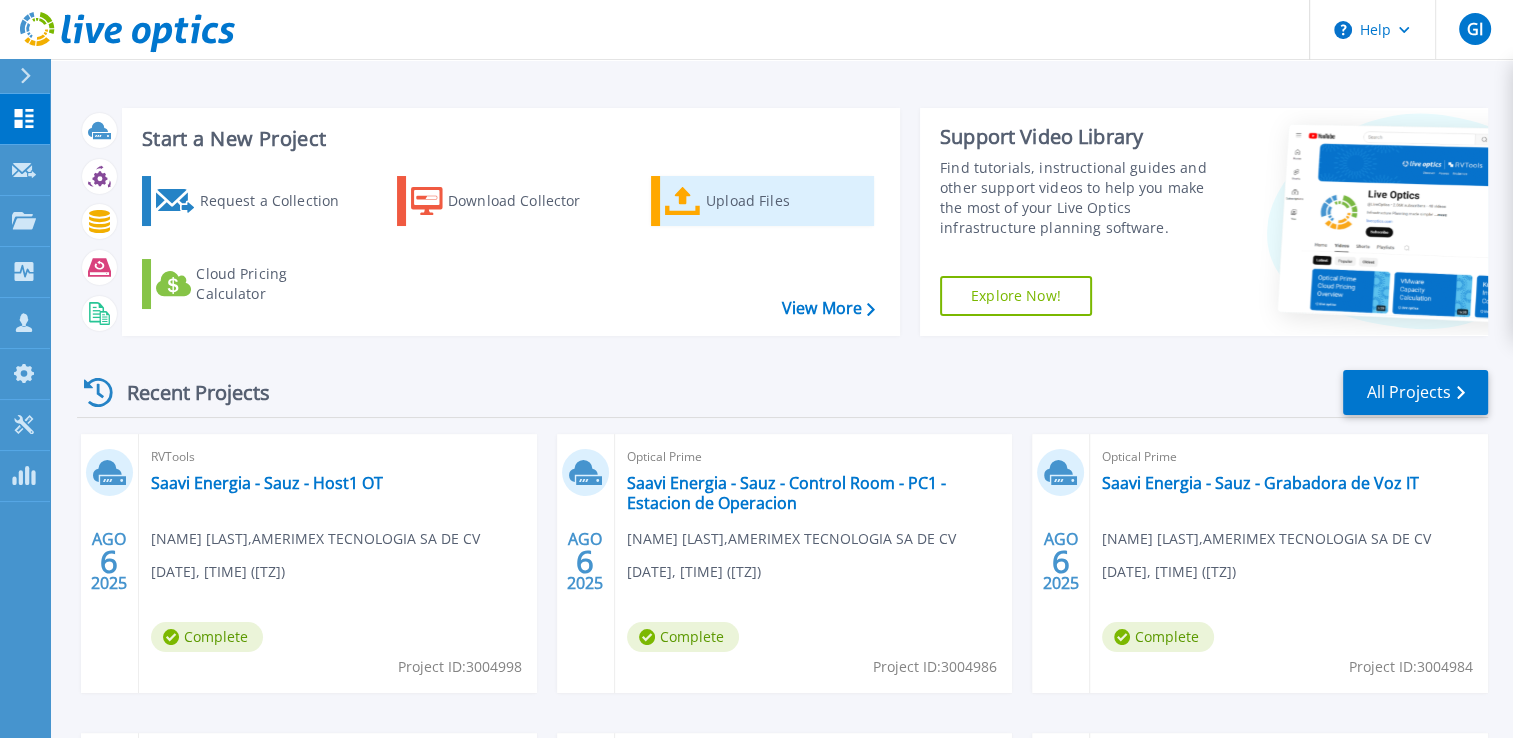 click 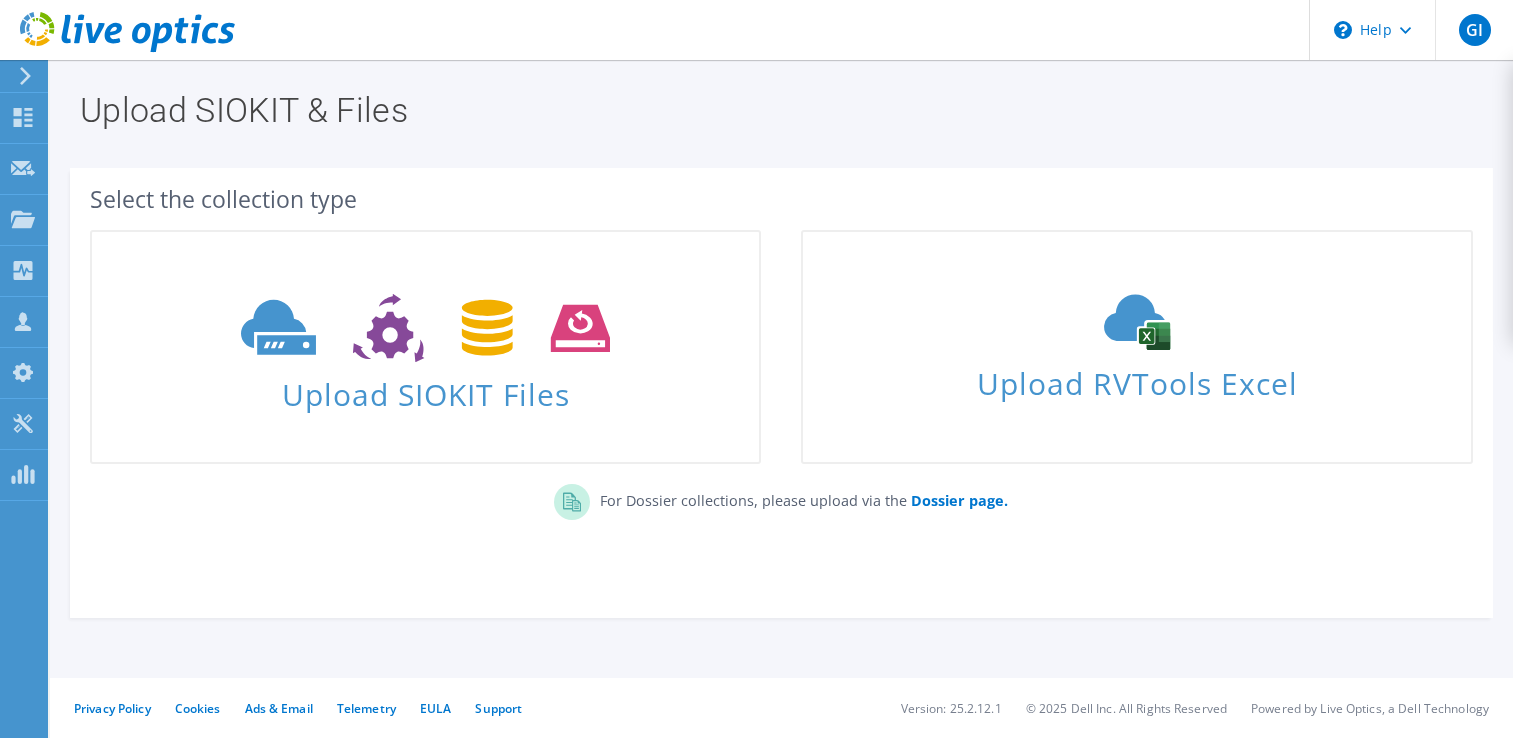 scroll, scrollTop: 0, scrollLeft: 0, axis: both 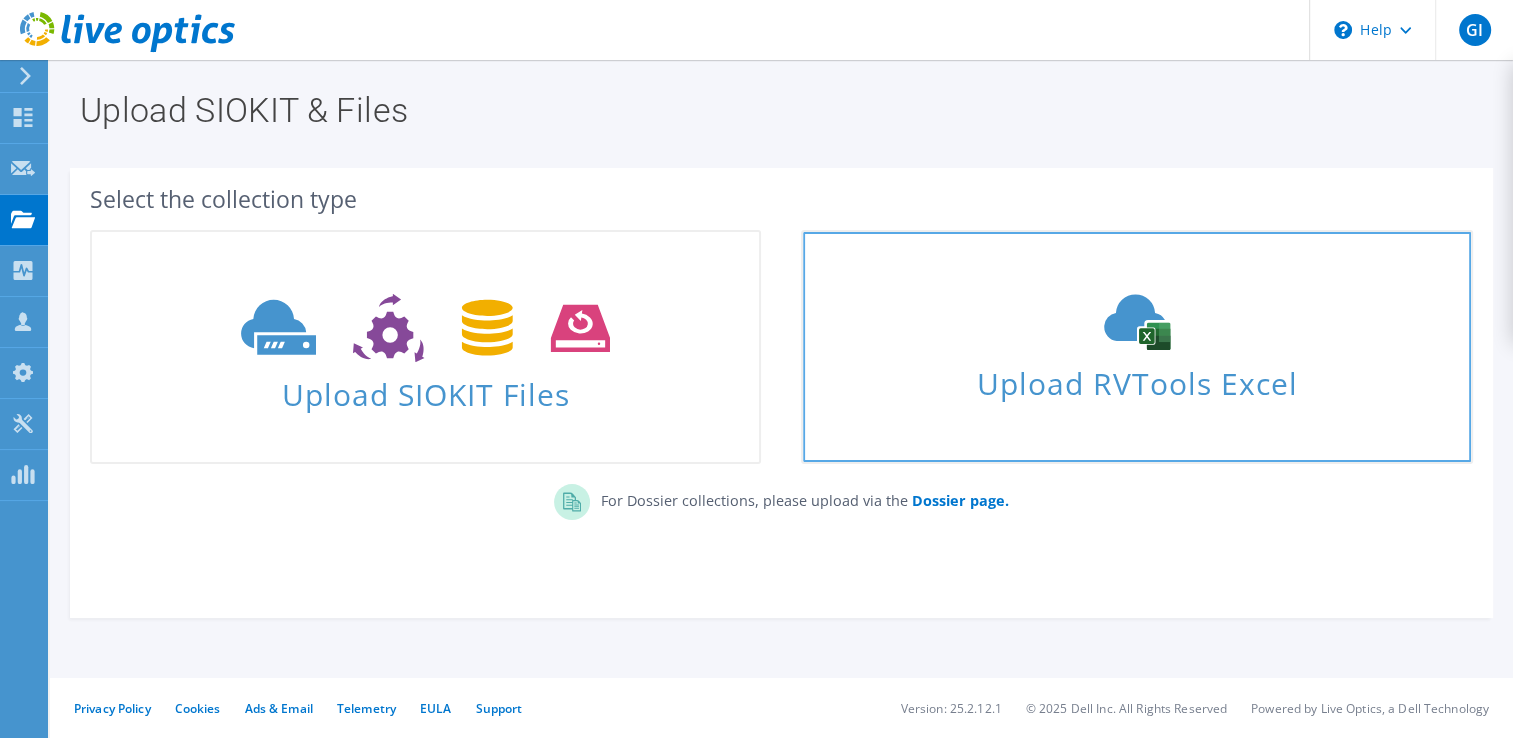 click on "Upload RVTools Excel" at bounding box center (1136, 347) 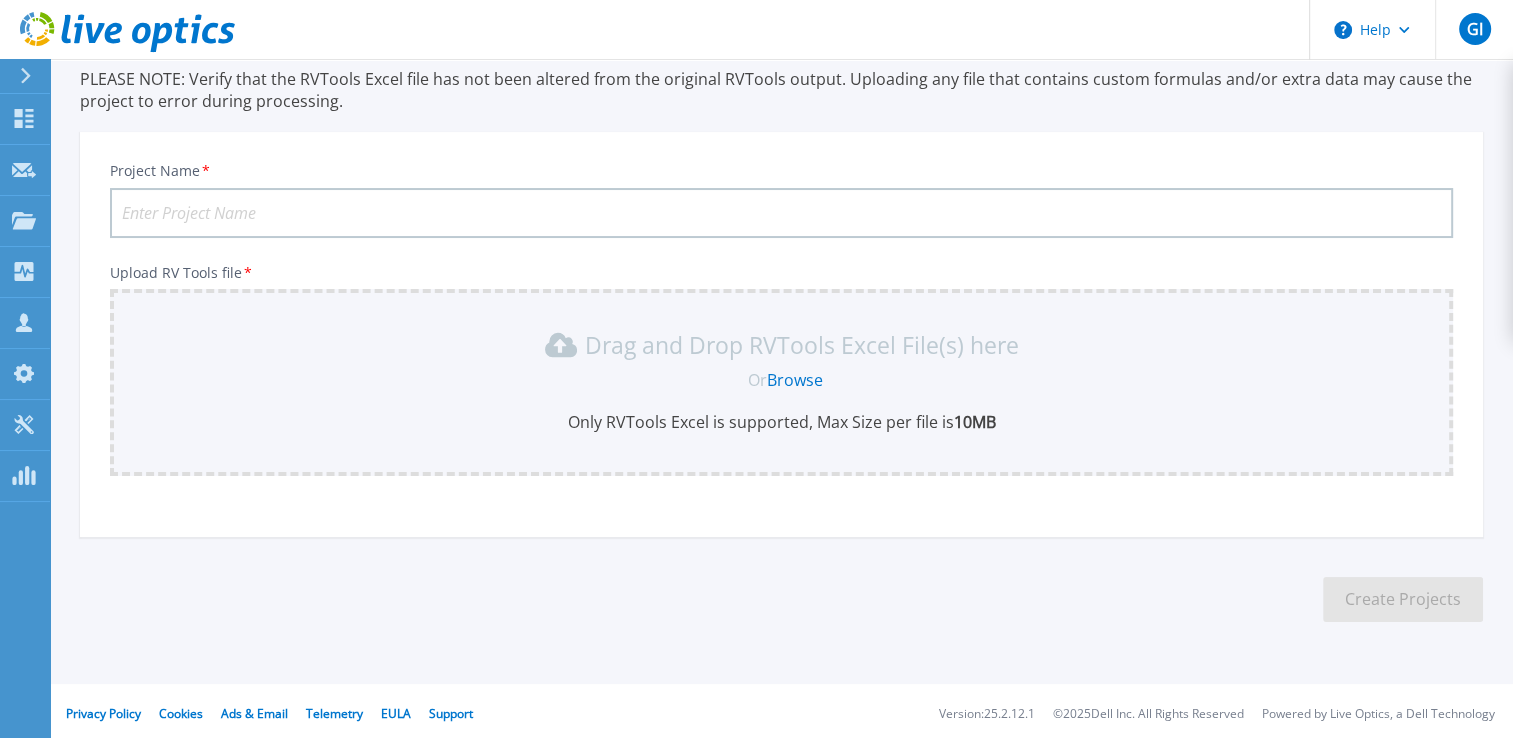 scroll, scrollTop: 144, scrollLeft: 0, axis: vertical 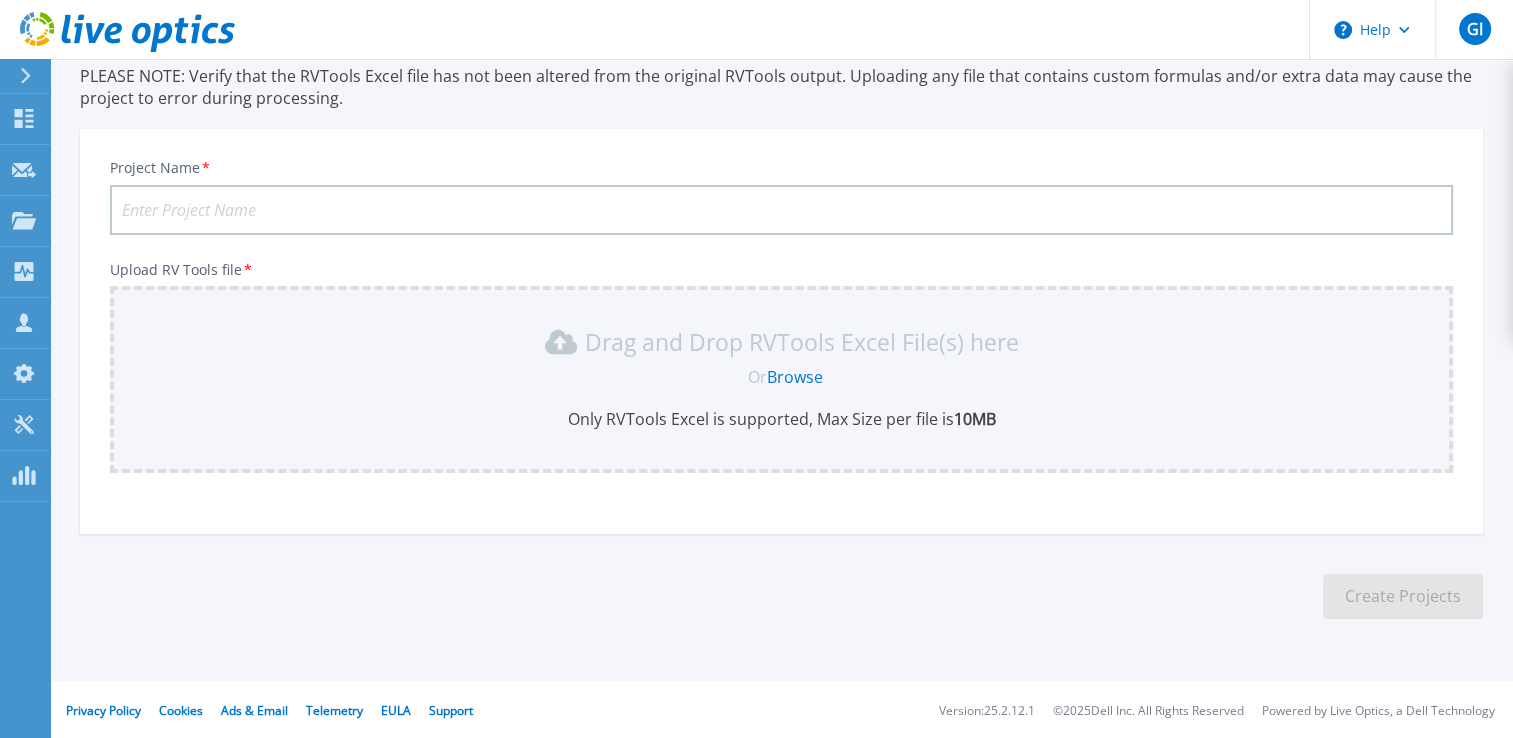 click on "Project Name *" at bounding box center (781, 210) 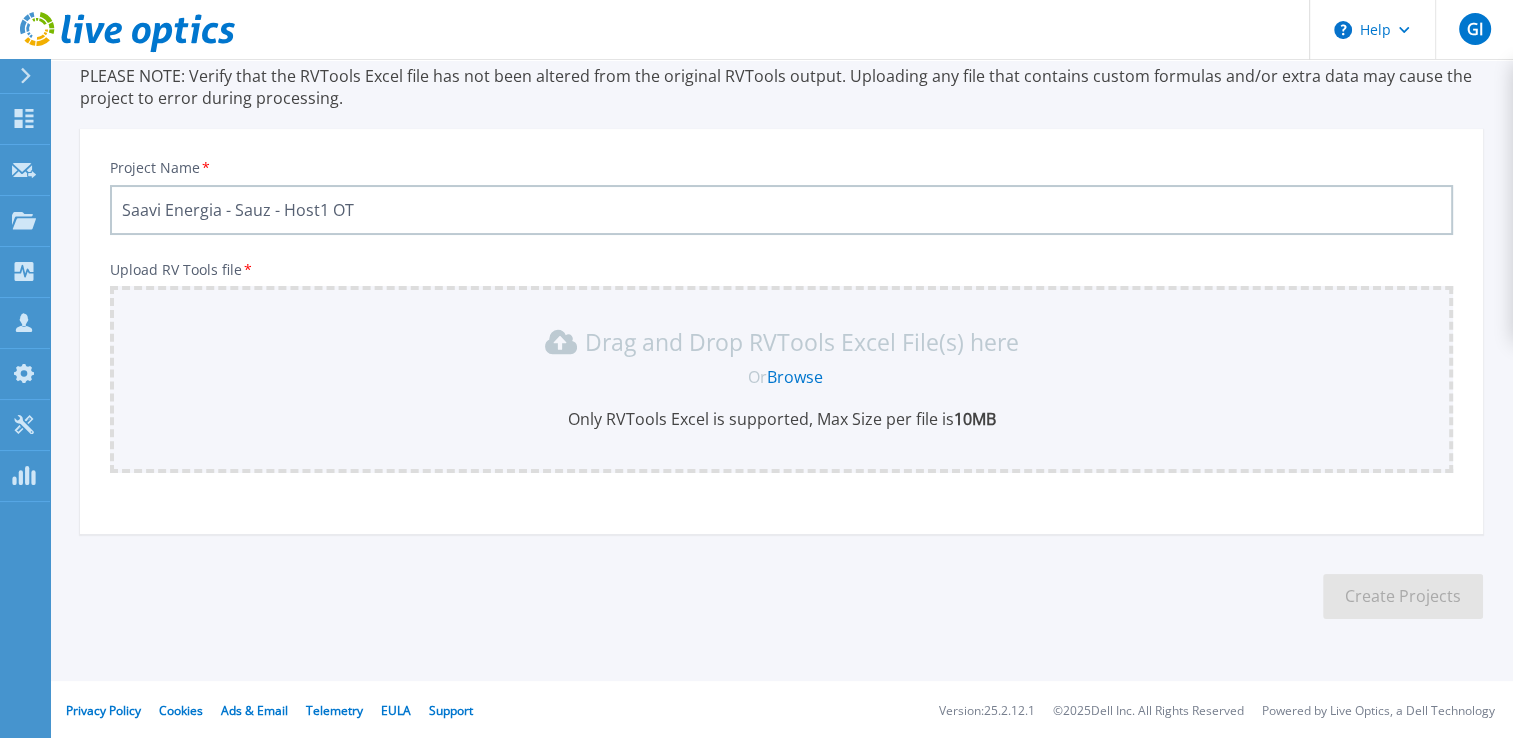 click on "Saavi Energia - Sauz - Host1 OT" at bounding box center (781, 210) 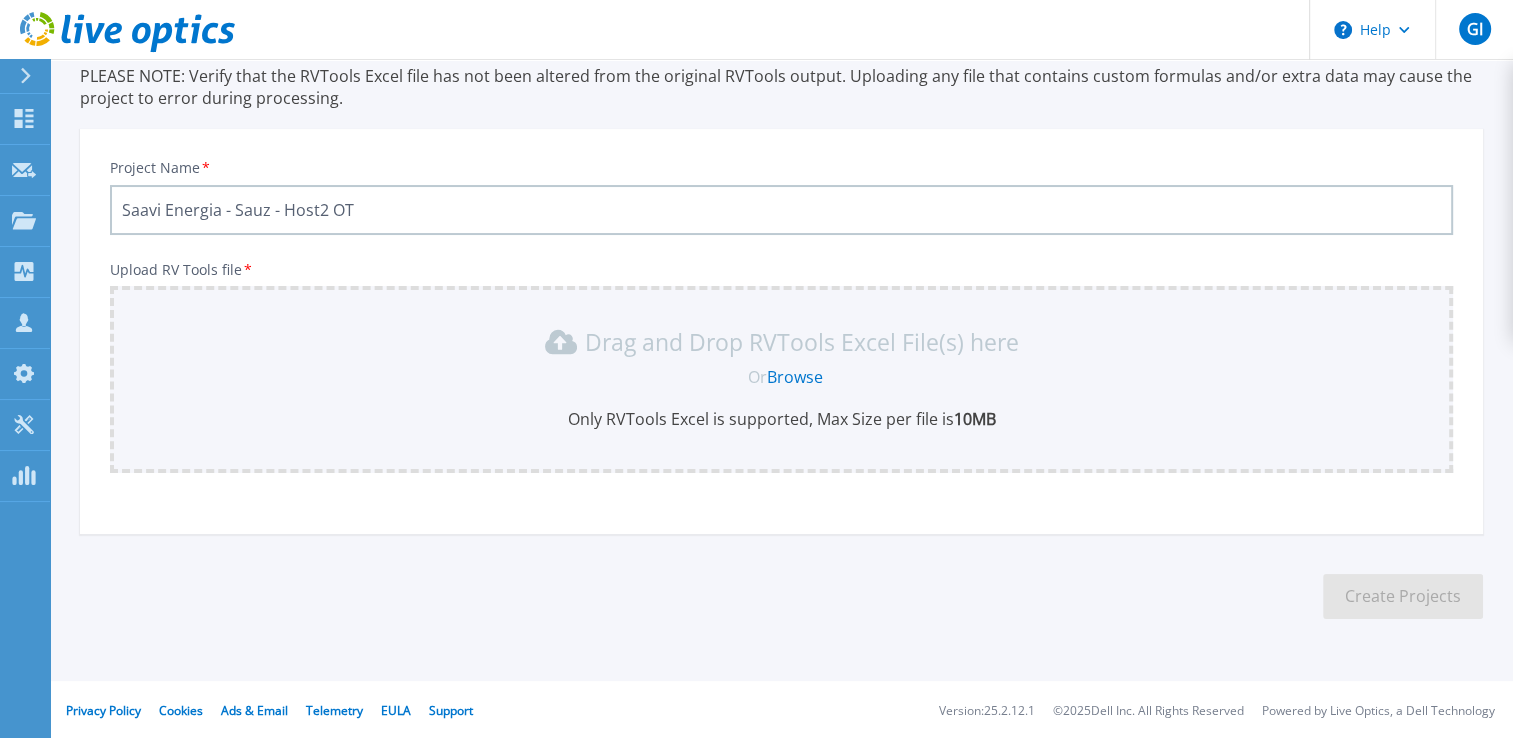 type on "Saavi Energia - Sauz - Host2 OT" 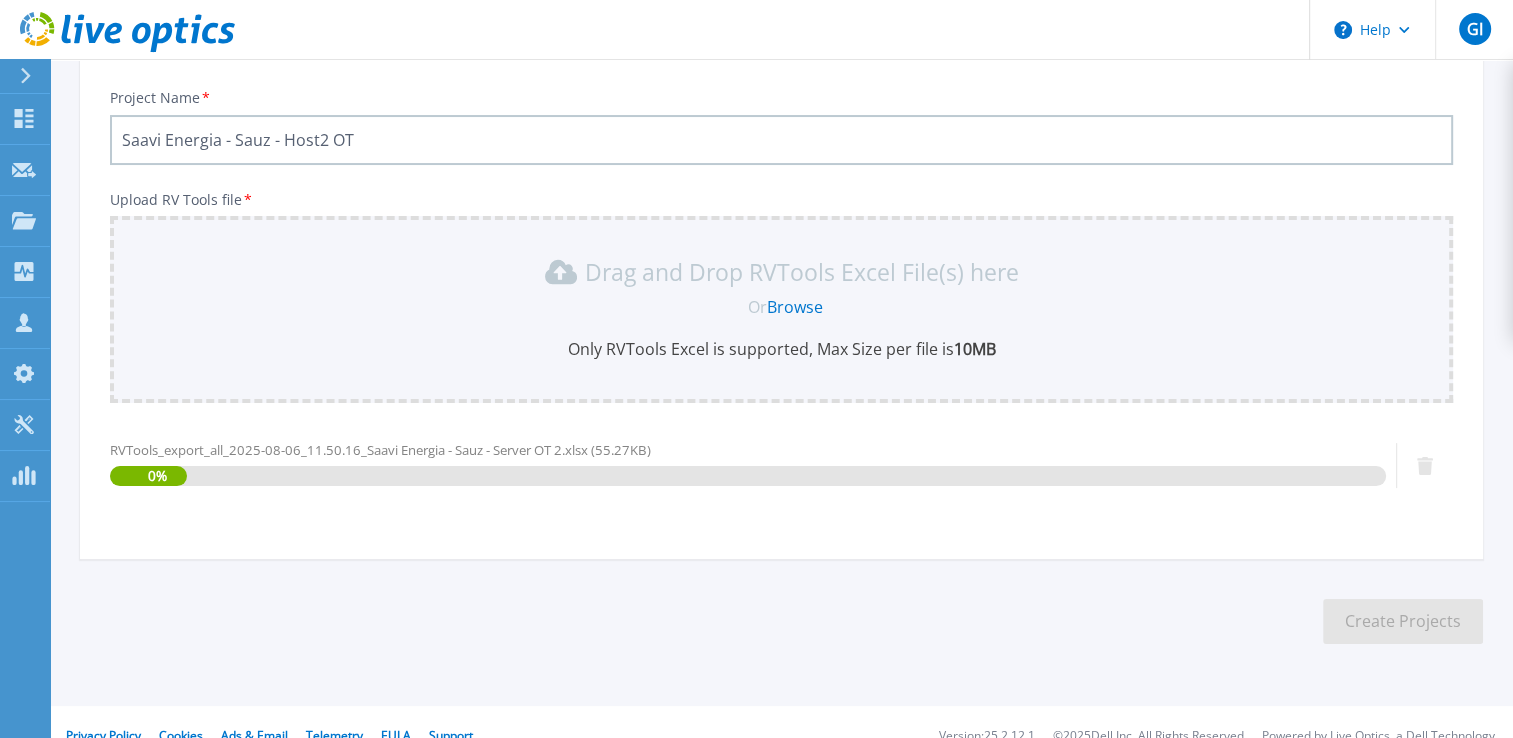 scroll, scrollTop: 240, scrollLeft: 0, axis: vertical 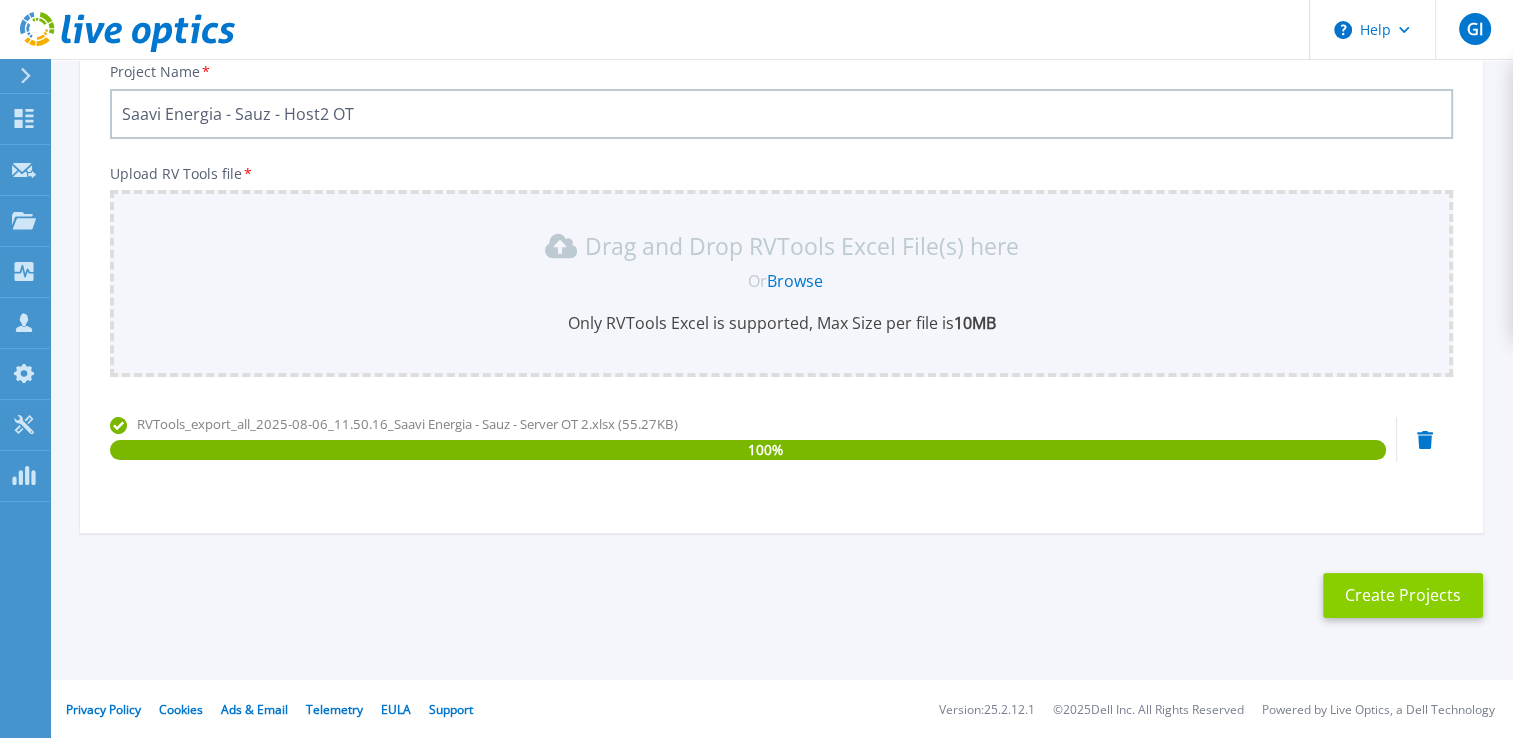 click on "Create Projects" at bounding box center (1403, 595) 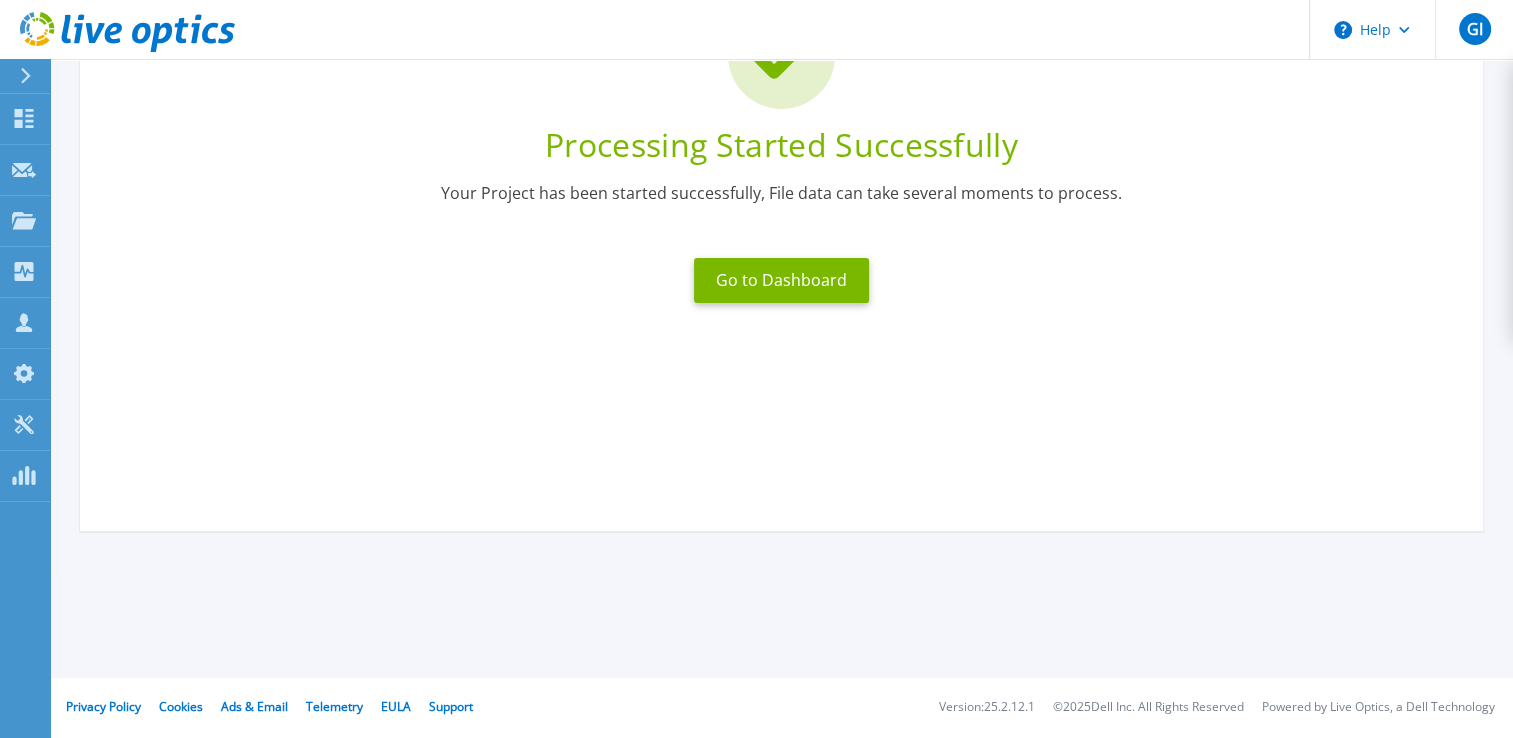 scroll, scrollTop: 211, scrollLeft: 0, axis: vertical 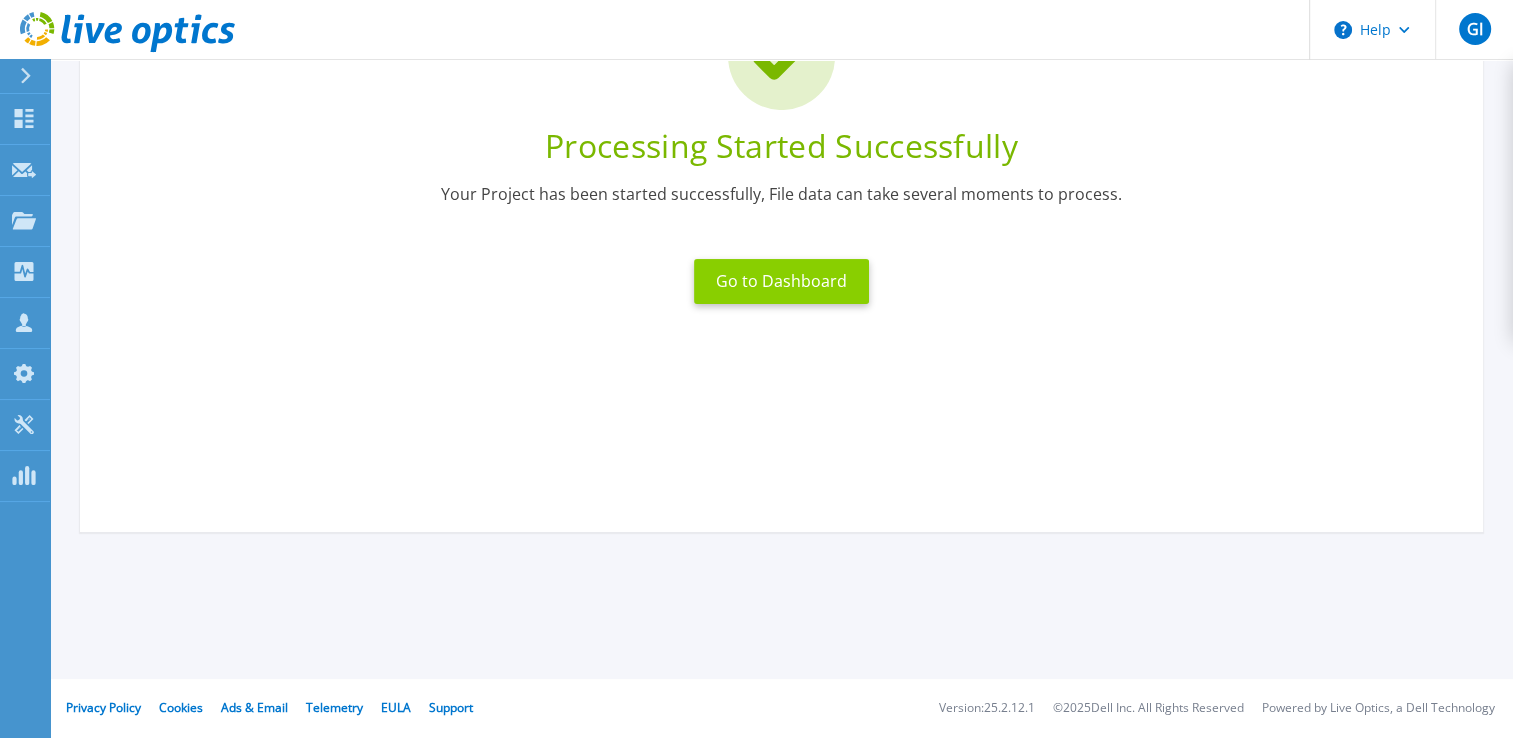 click on "Go to Dashboard" at bounding box center (781, 281) 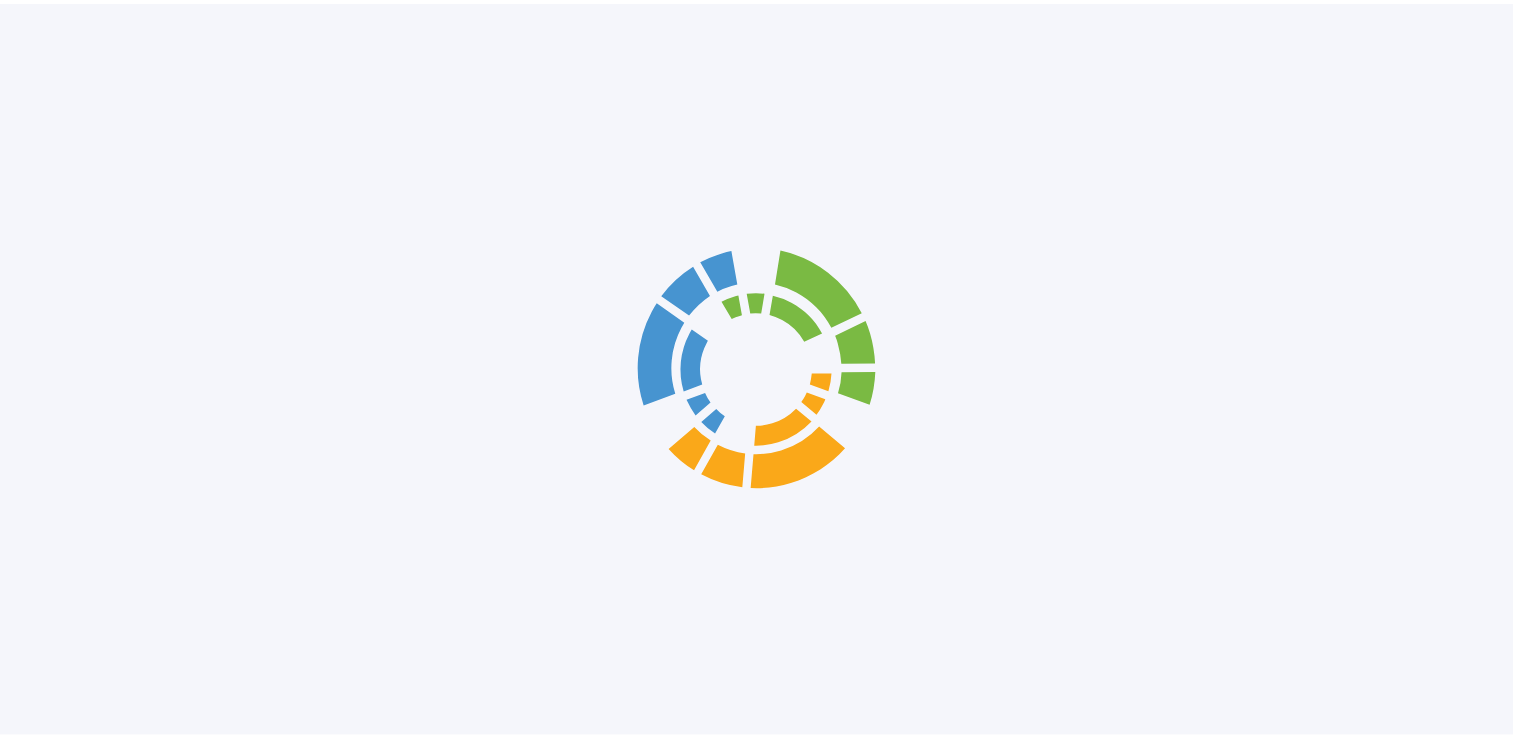 scroll, scrollTop: 0, scrollLeft: 0, axis: both 